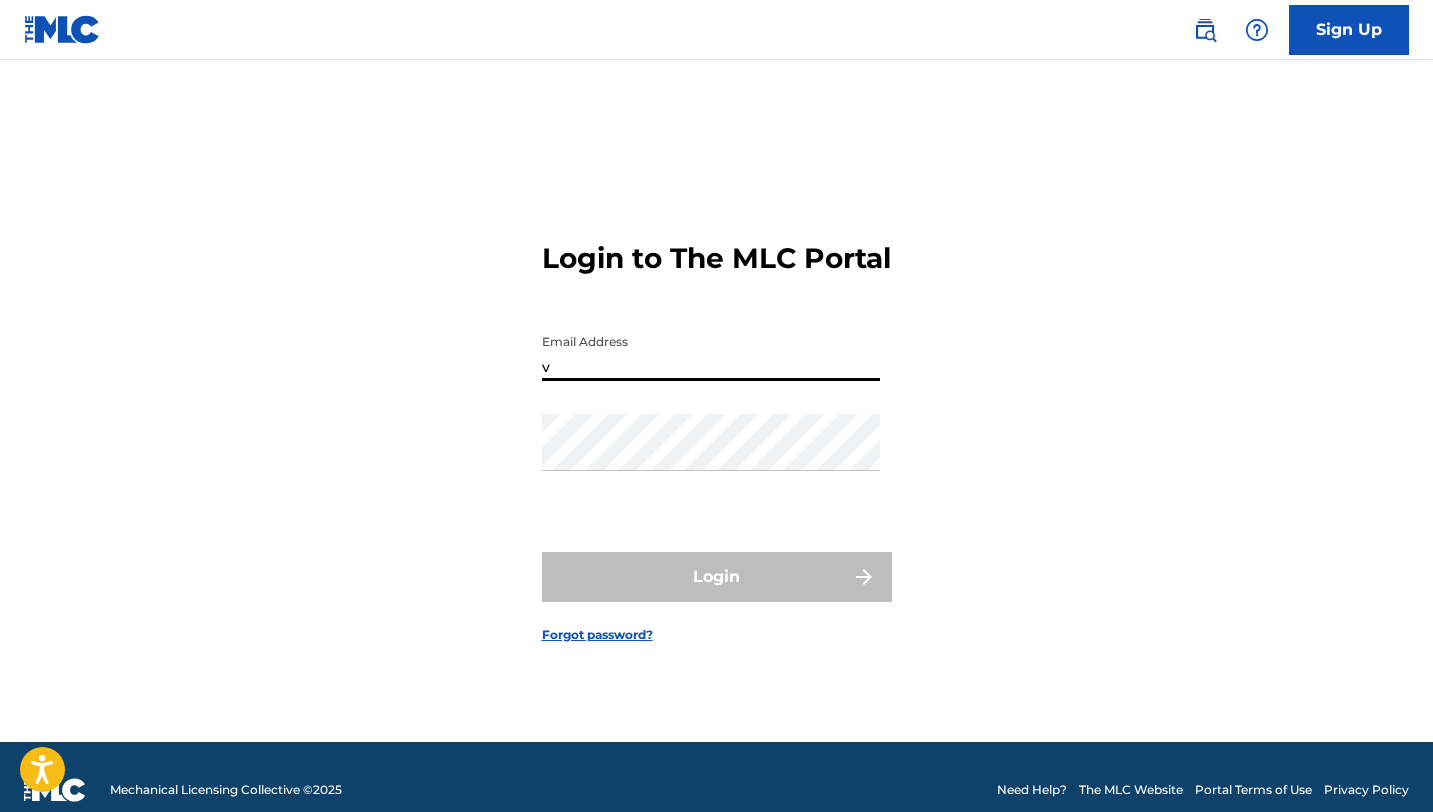 scroll, scrollTop: 0, scrollLeft: 0, axis: both 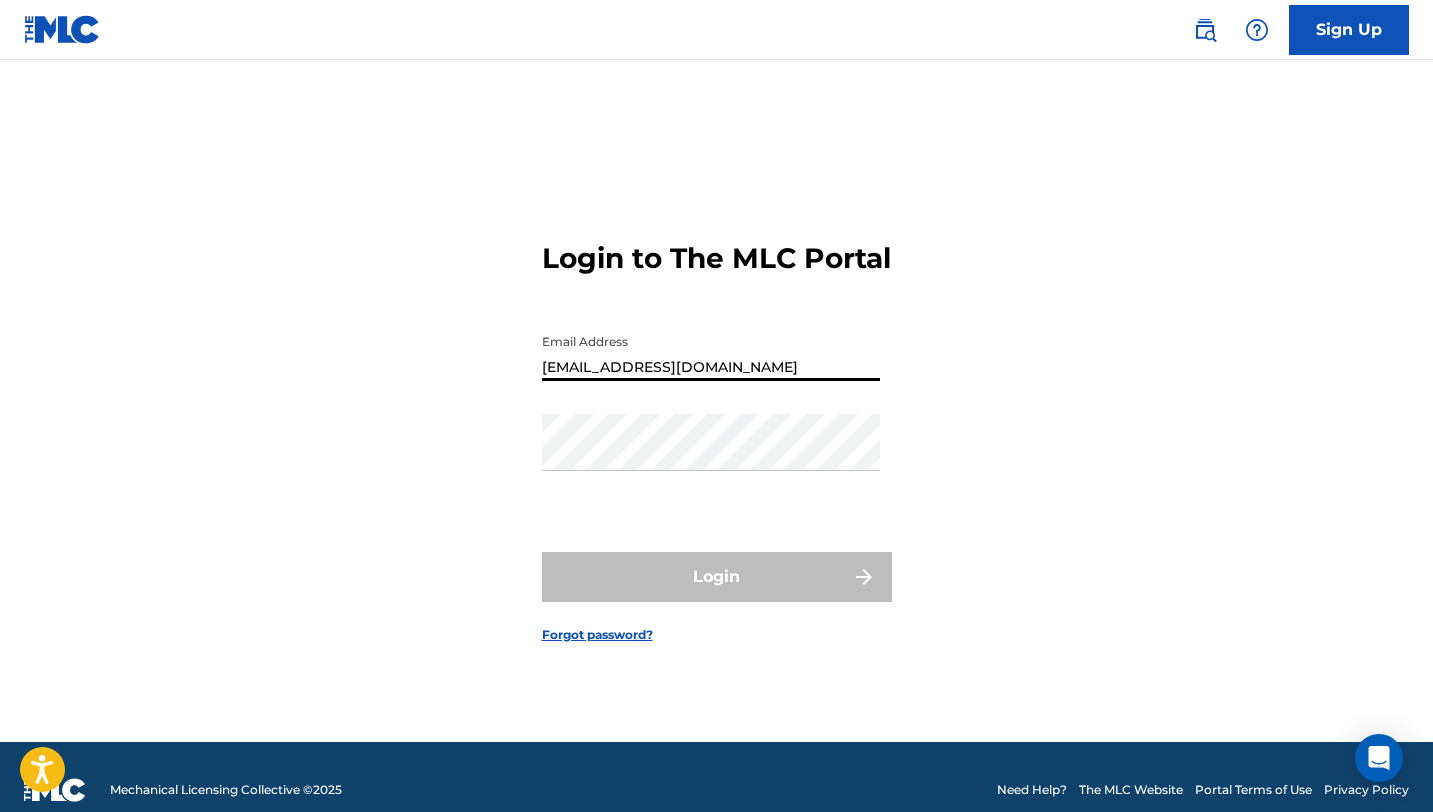 type on "[EMAIL_ADDRESS][DOMAIN_NAME]" 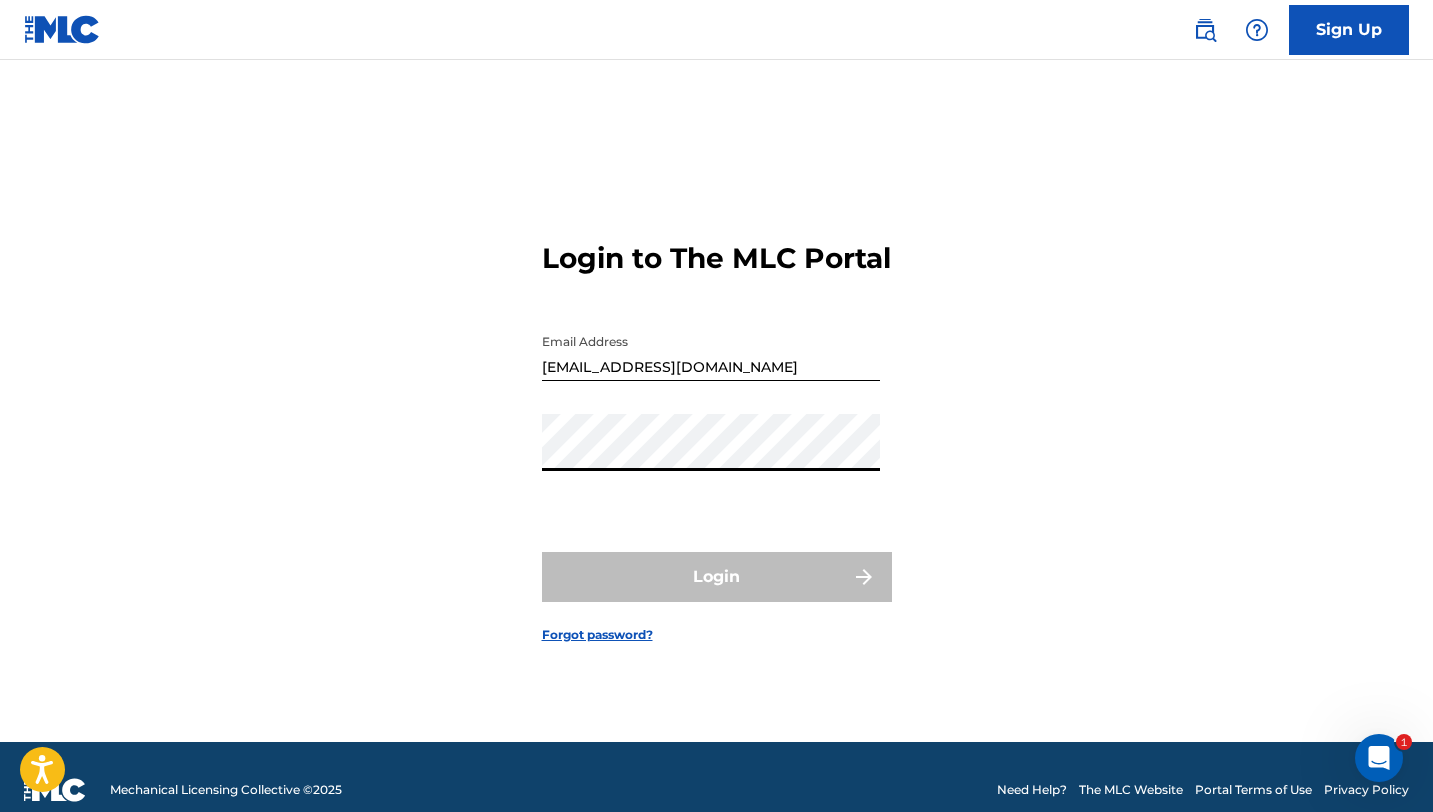 scroll, scrollTop: 0, scrollLeft: 0, axis: both 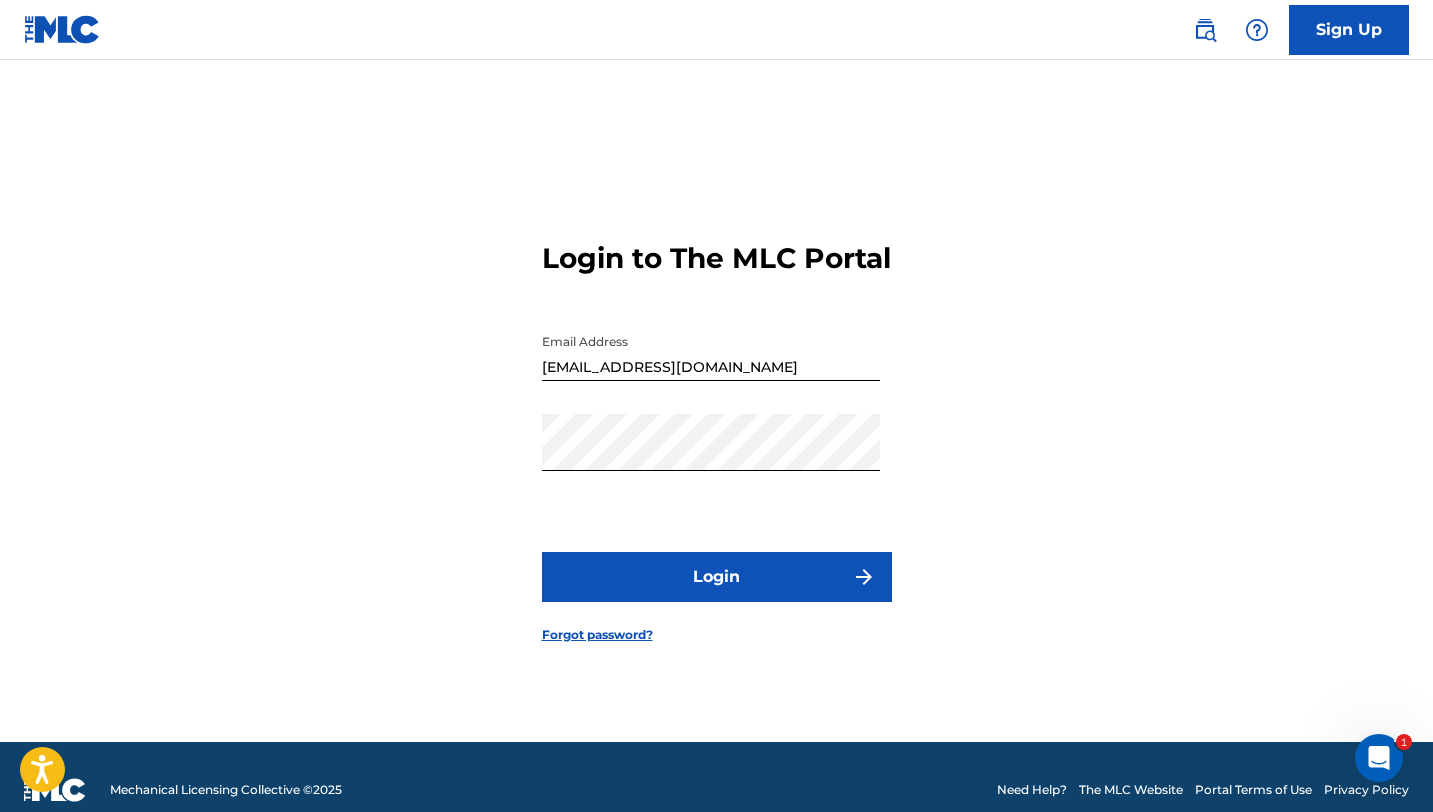 click on "Login" at bounding box center (717, 577) 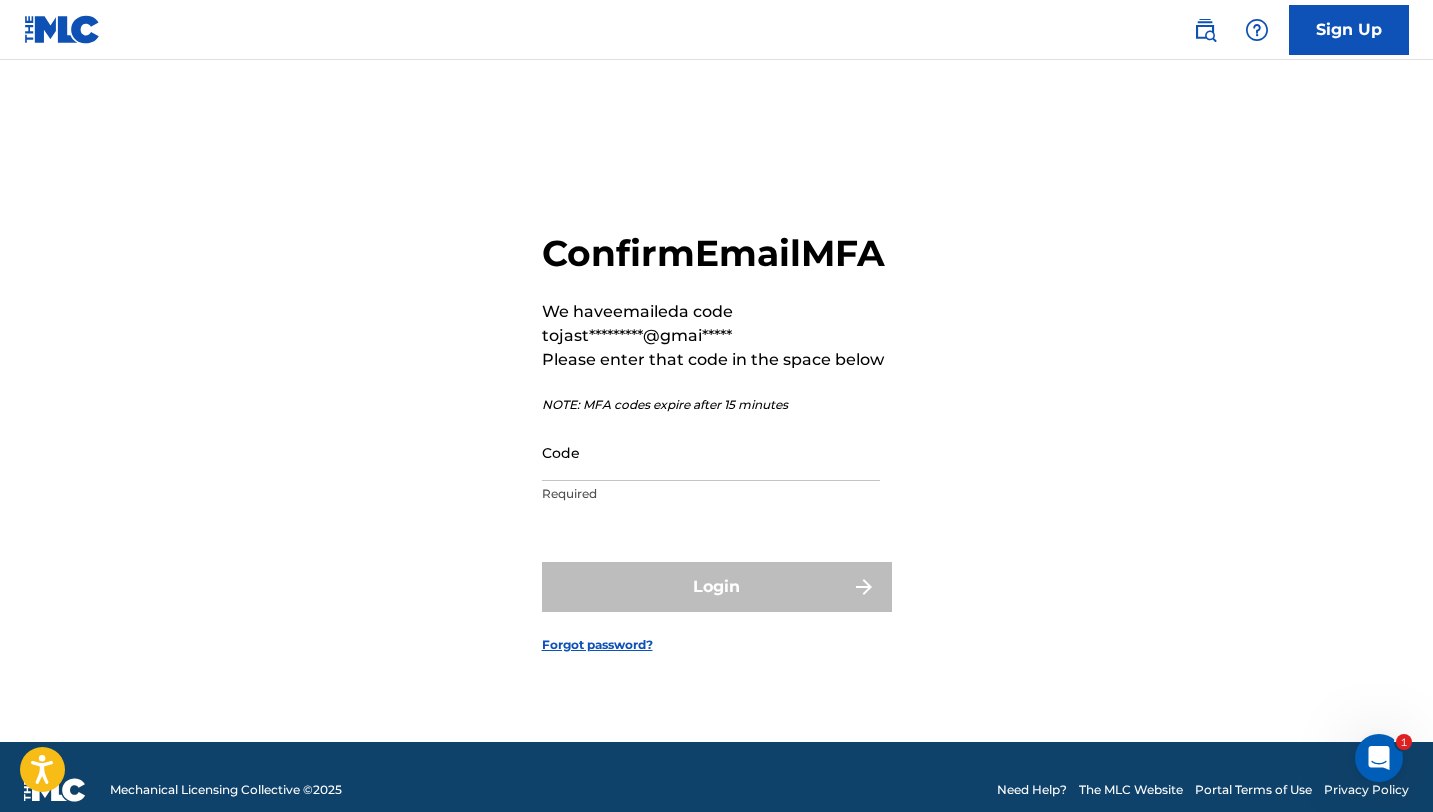 click on "Code" at bounding box center (711, 452) 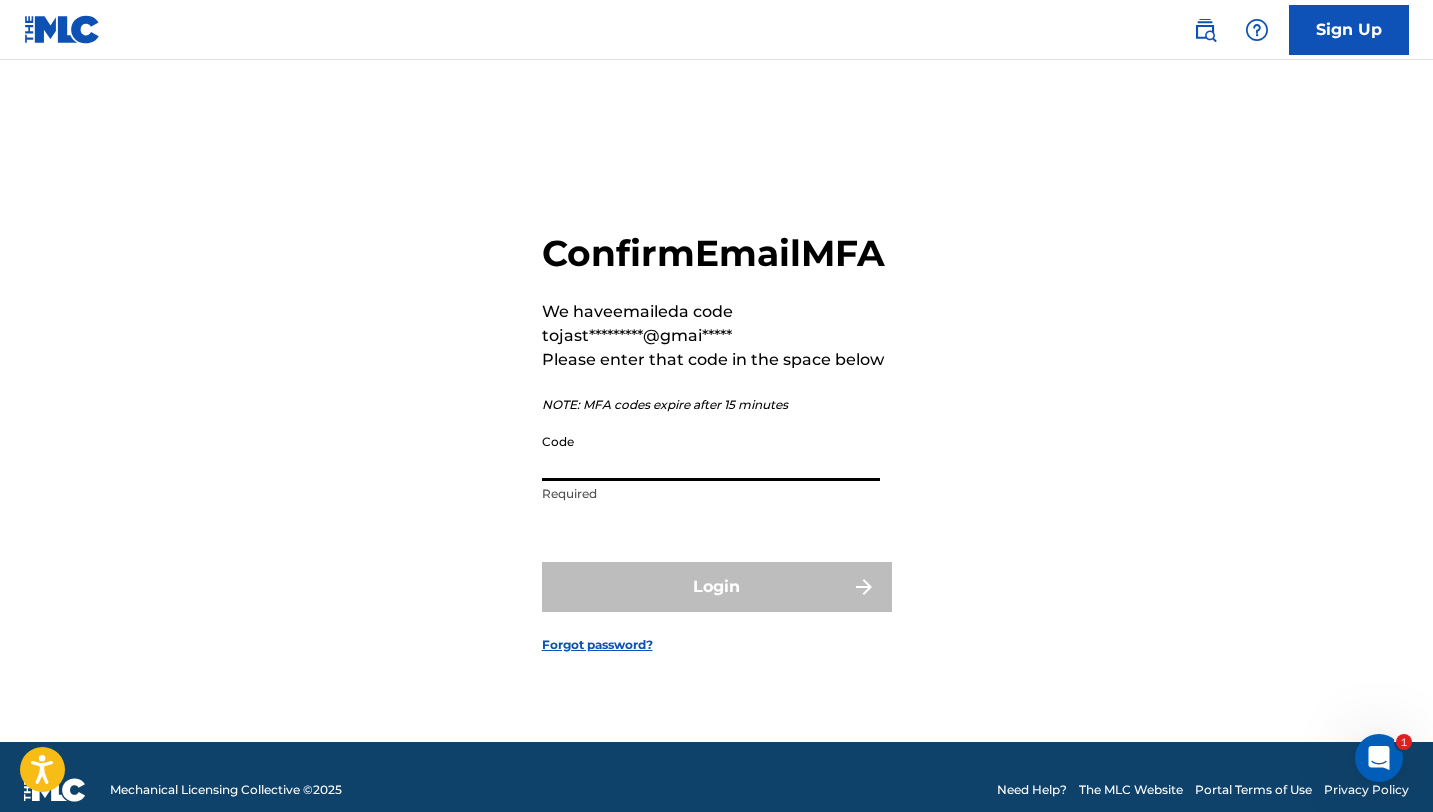 paste on "501953" 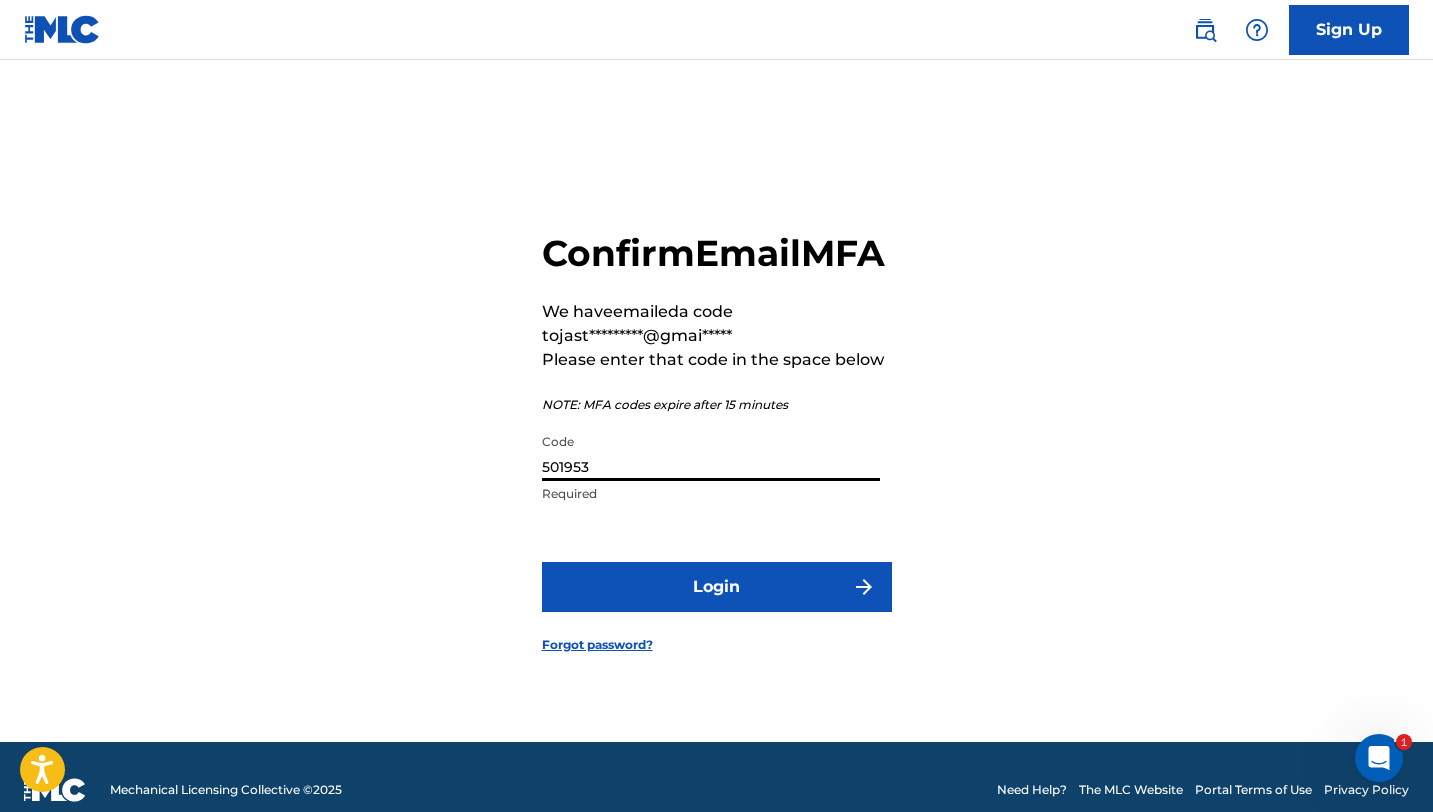 type on "501953" 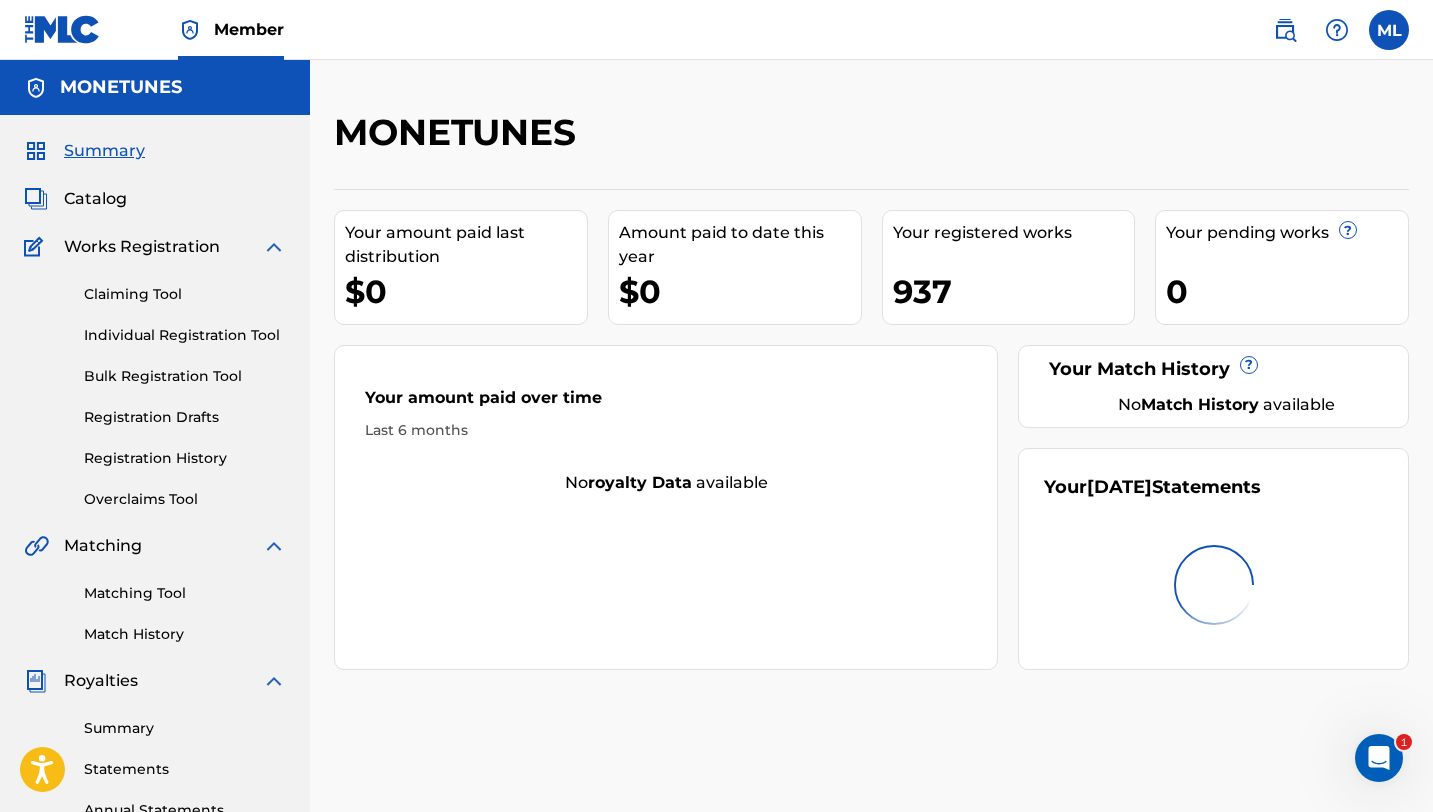 scroll, scrollTop: 0, scrollLeft: 0, axis: both 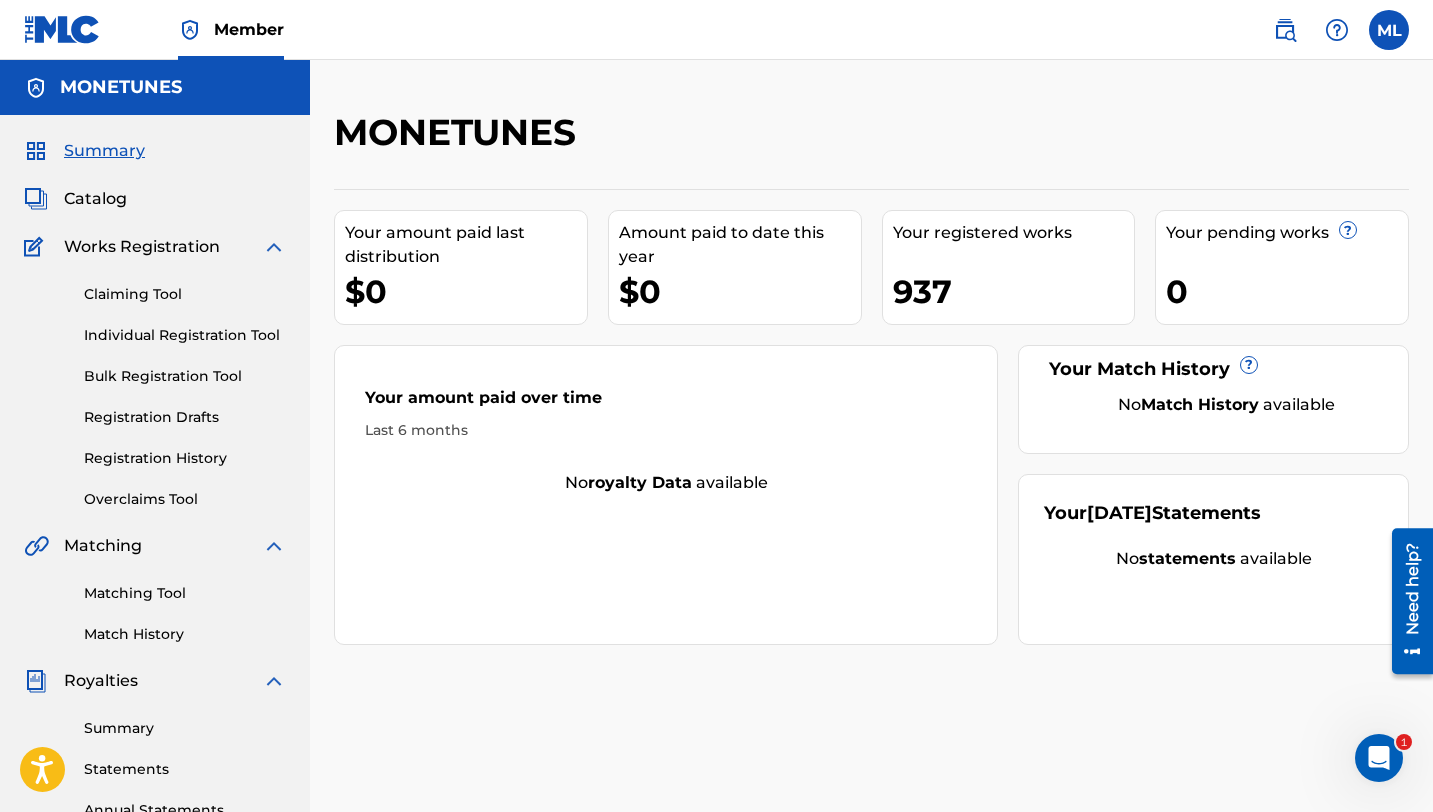 click on "Catalog" at bounding box center (95, 199) 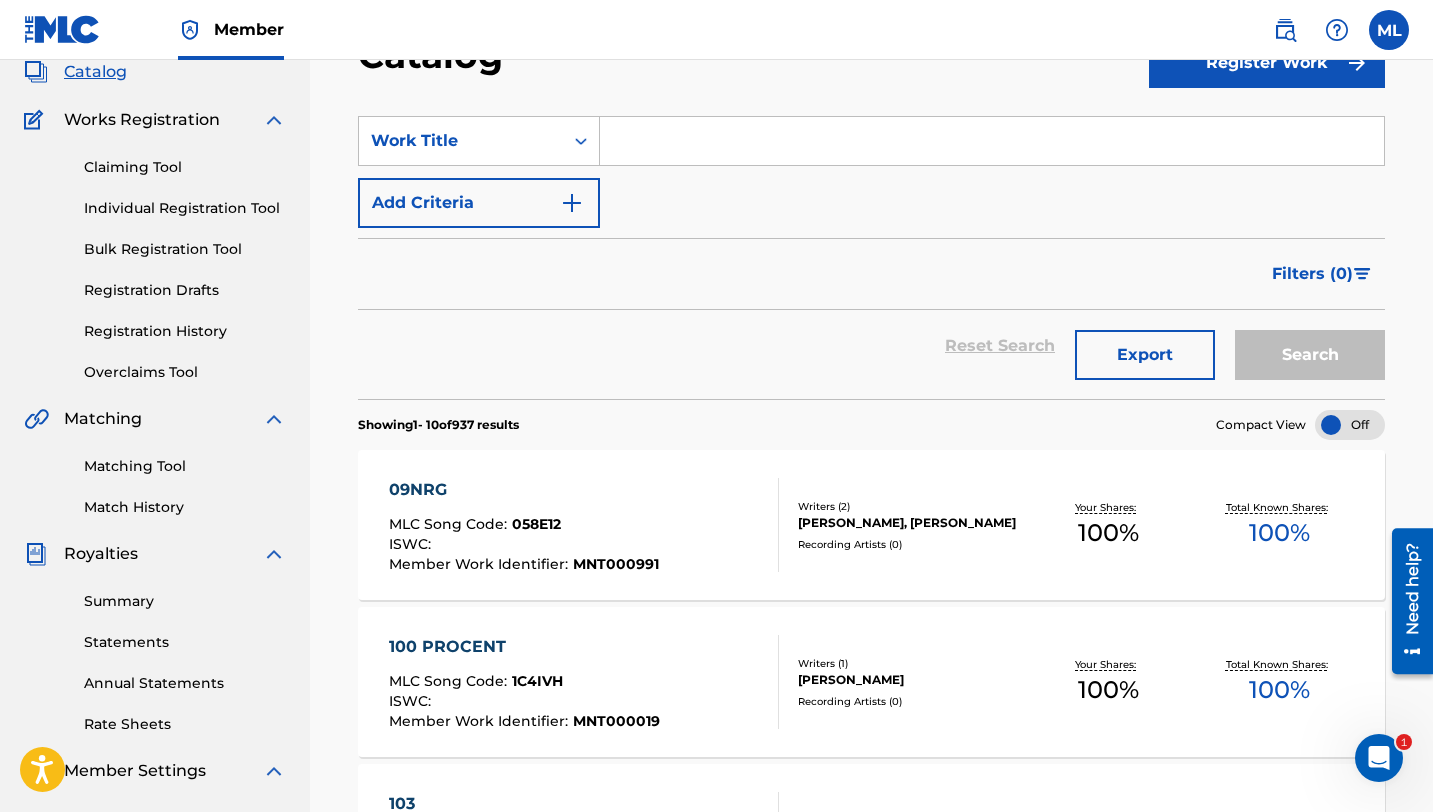 scroll, scrollTop: 135, scrollLeft: 0, axis: vertical 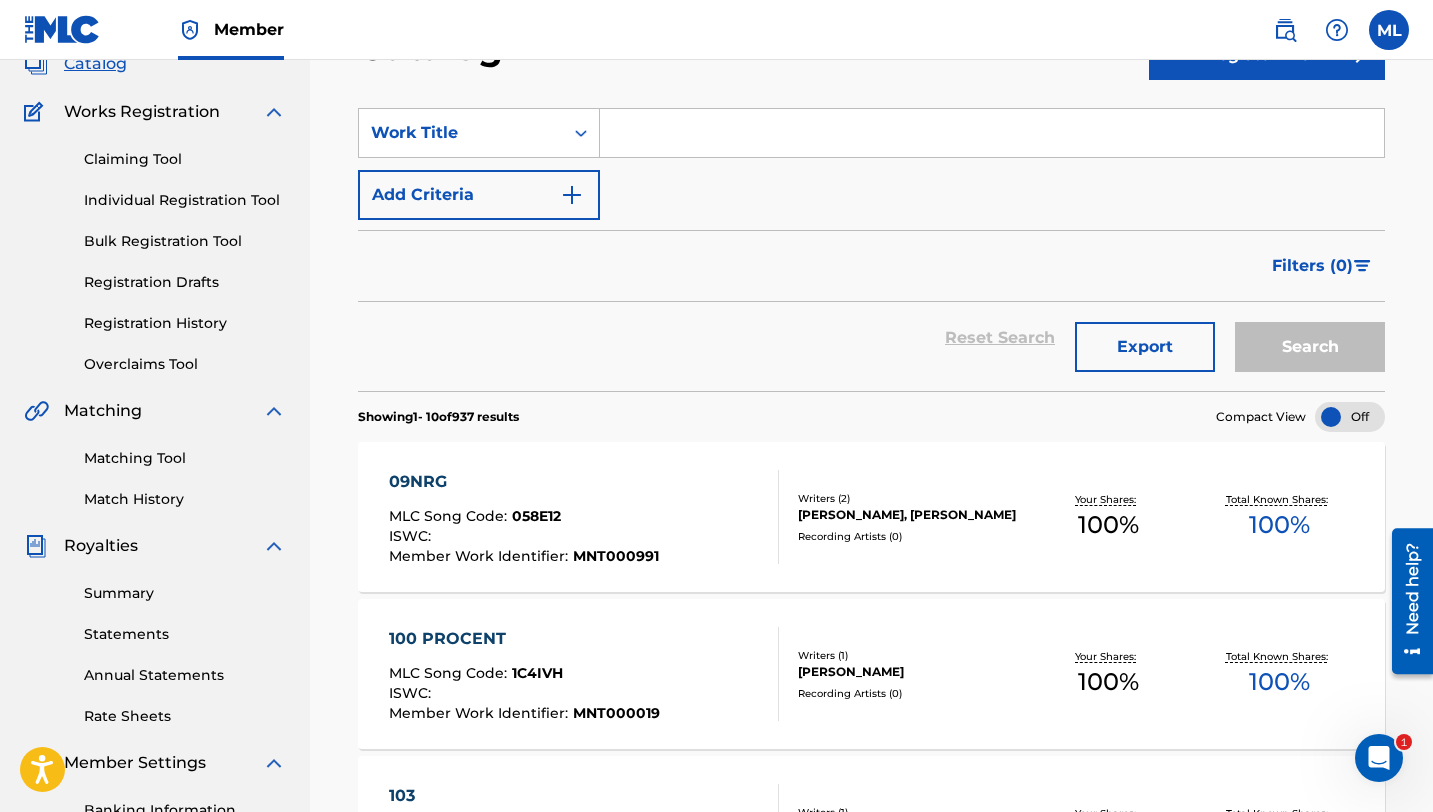 click on "09NRG MLC Song Code : 058E12 ISWC : Member Work Identifier : MNT000991" at bounding box center (524, 517) 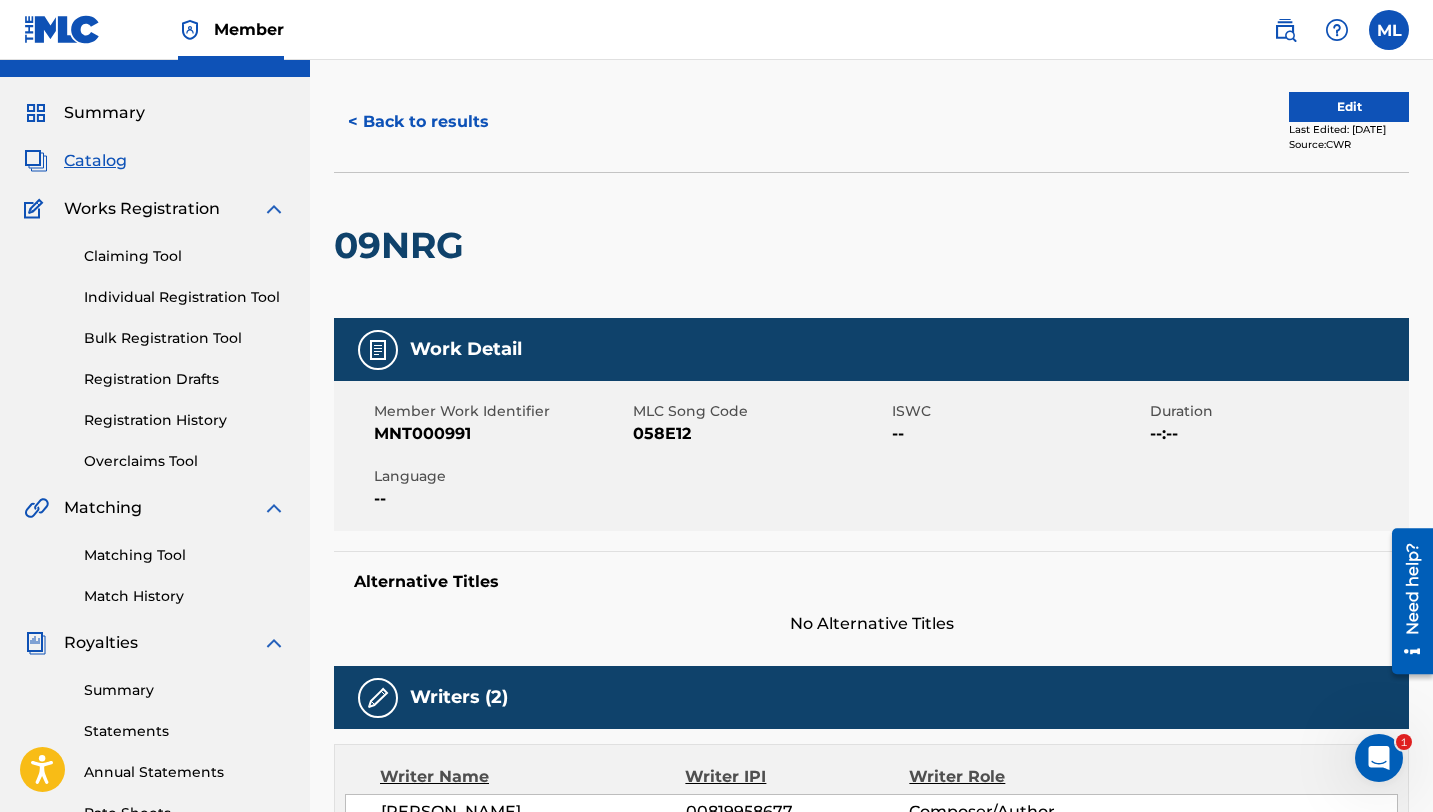 scroll, scrollTop: 42, scrollLeft: 0, axis: vertical 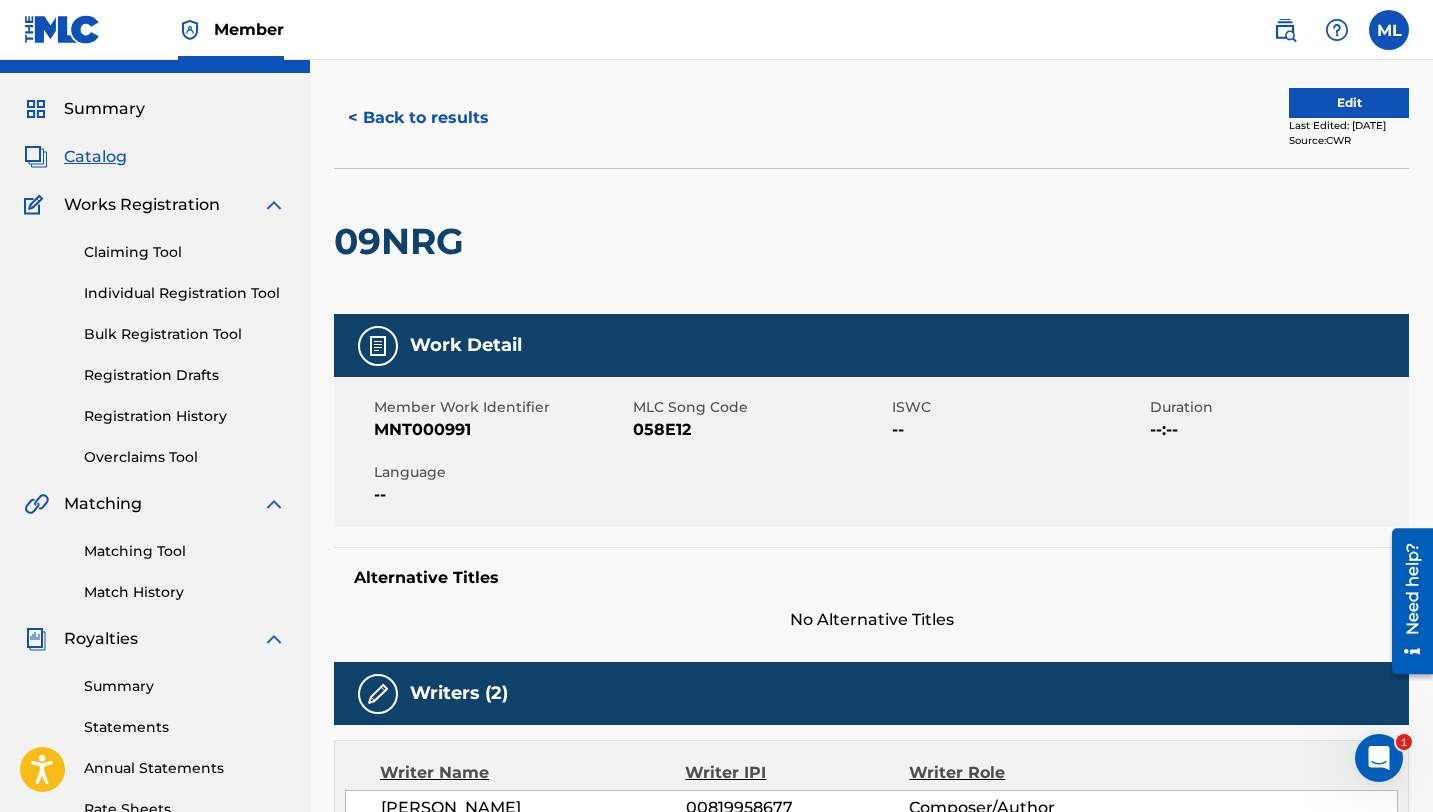 click on "Registration History" at bounding box center [185, 416] 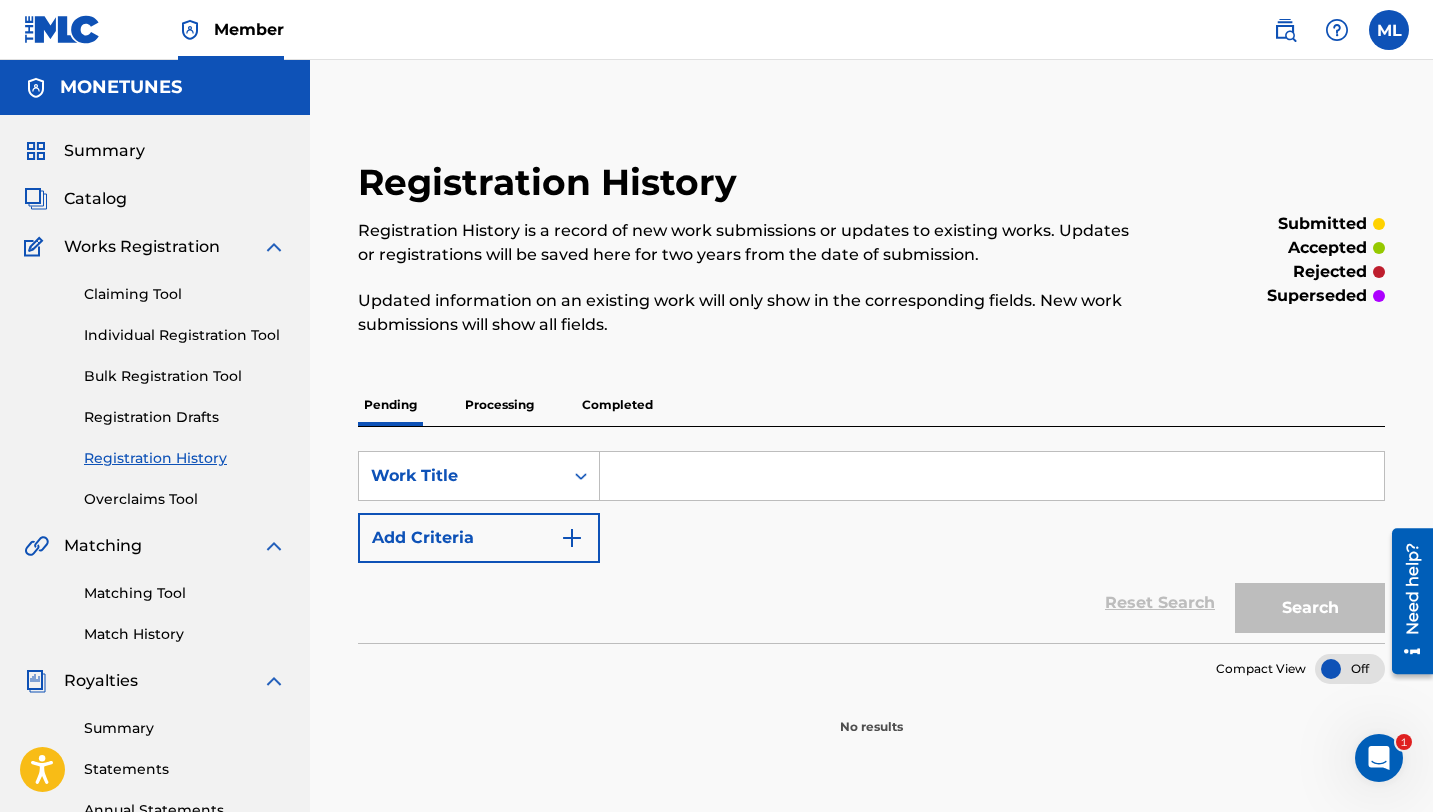 click on "Completed" at bounding box center [617, 405] 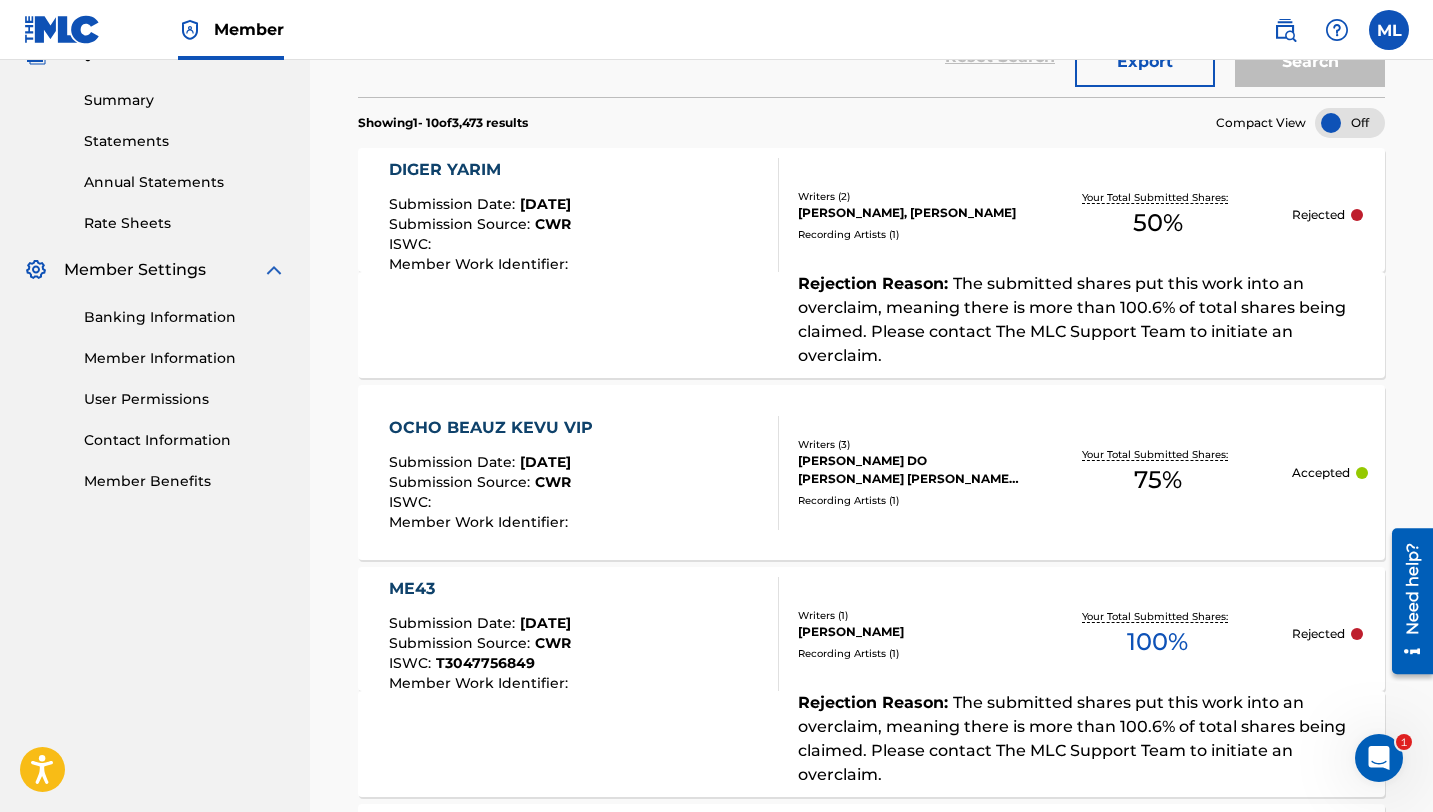 scroll, scrollTop: 618, scrollLeft: 0, axis: vertical 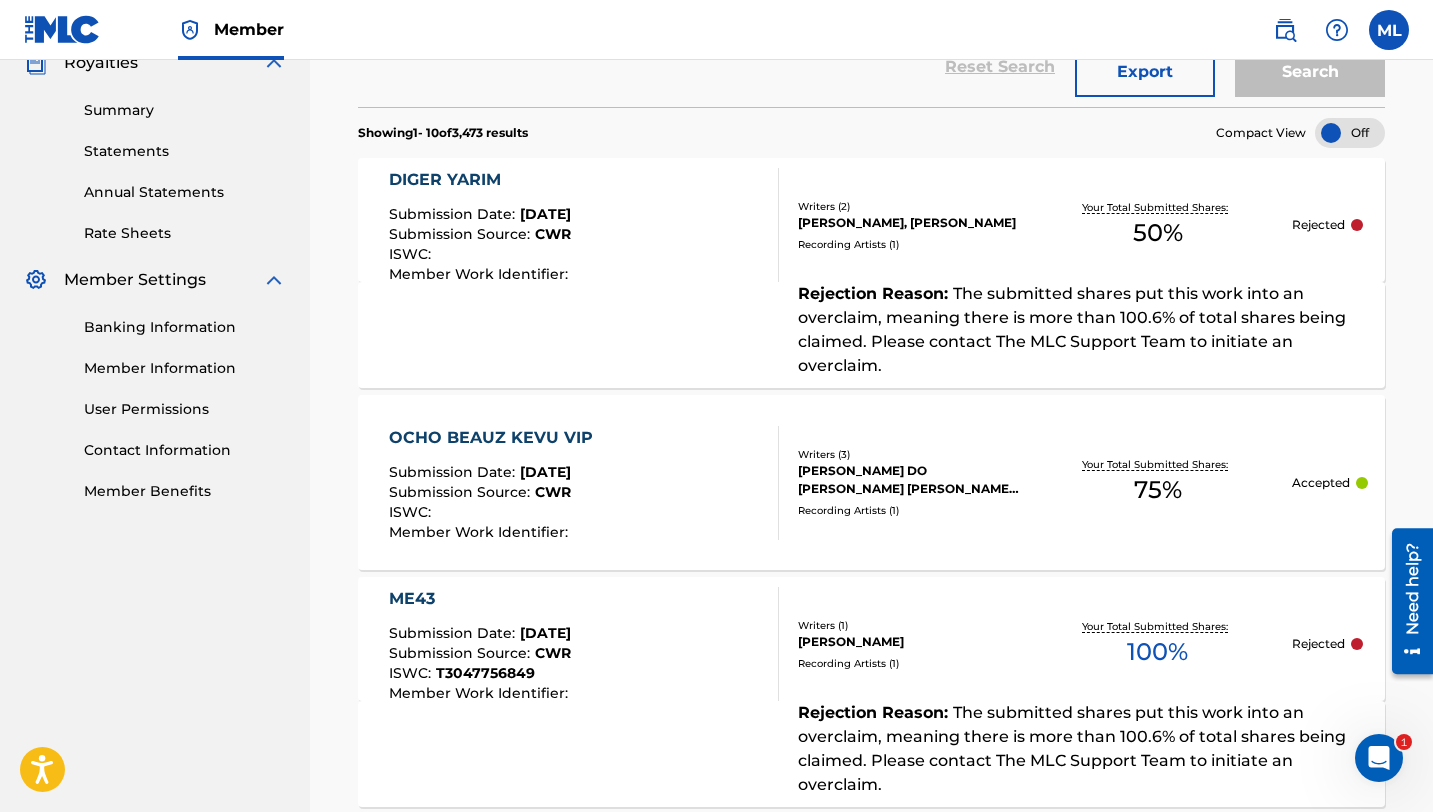 click on "OCHO BEAUZ  KEVU VIP Submission Date : [DATE] Submission Source : CWR ISWC : Member Work Identifier :" at bounding box center [584, 483] 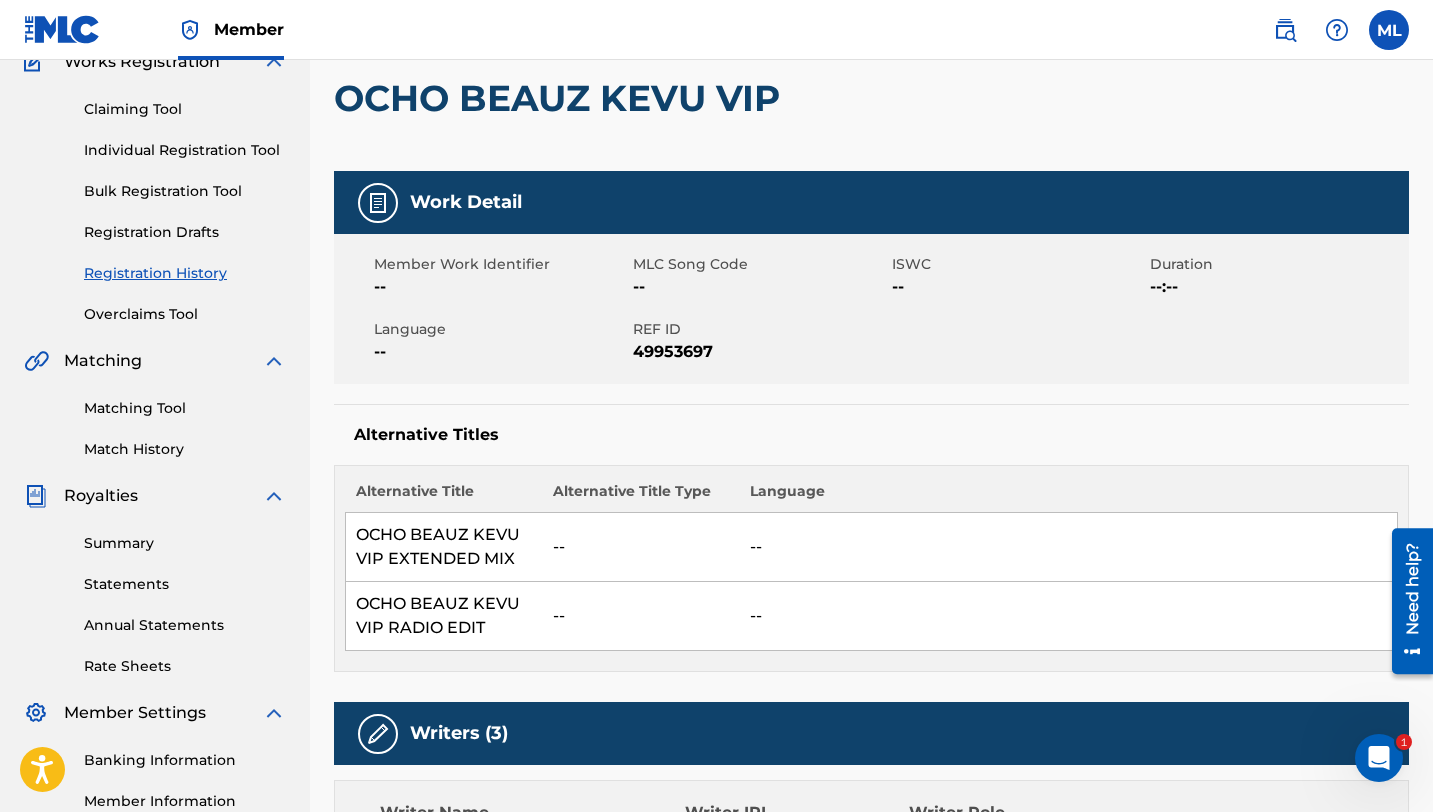 scroll, scrollTop: 0, scrollLeft: 0, axis: both 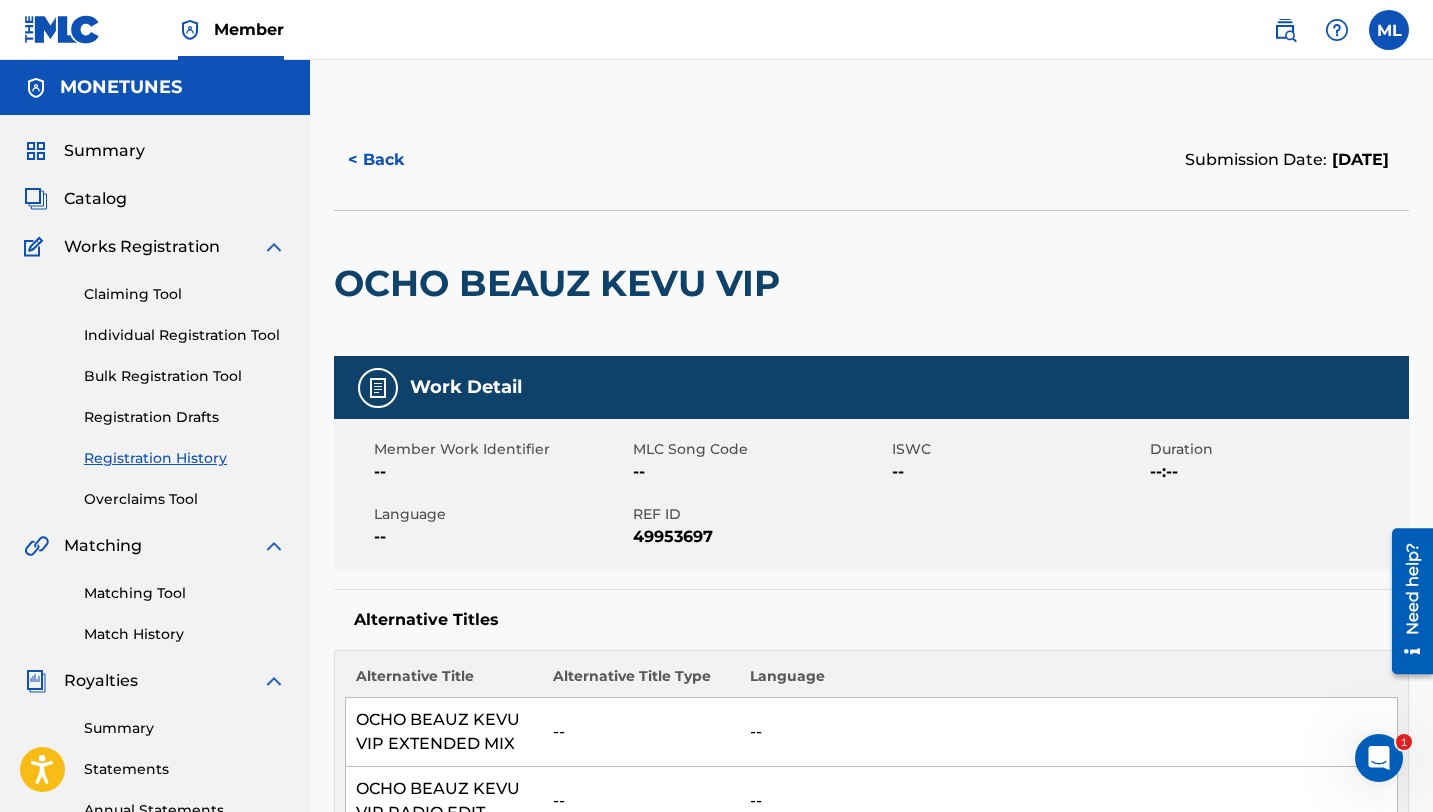 click on "< Back" at bounding box center (394, 160) 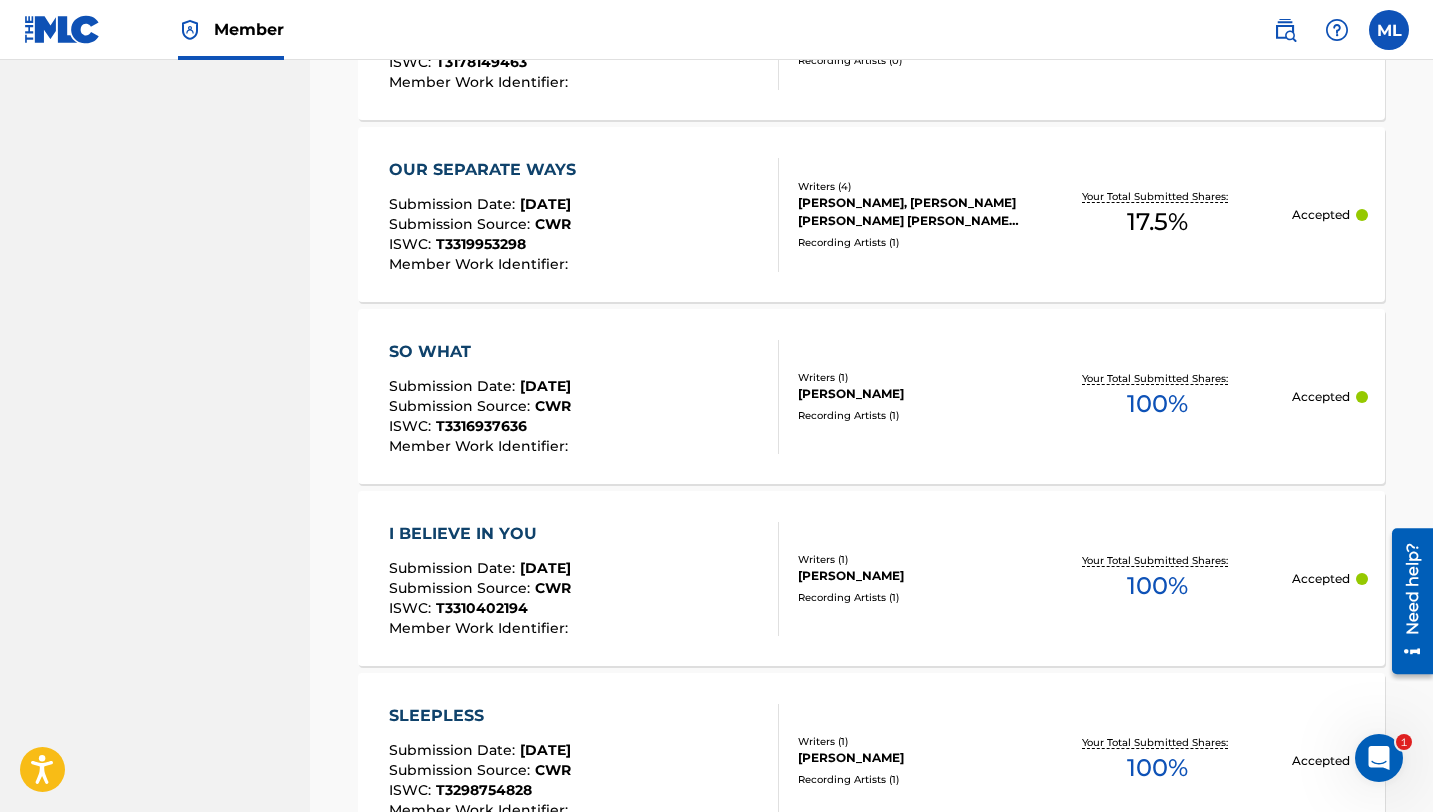 scroll, scrollTop: 2228, scrollLeft: 0, axis: vertical 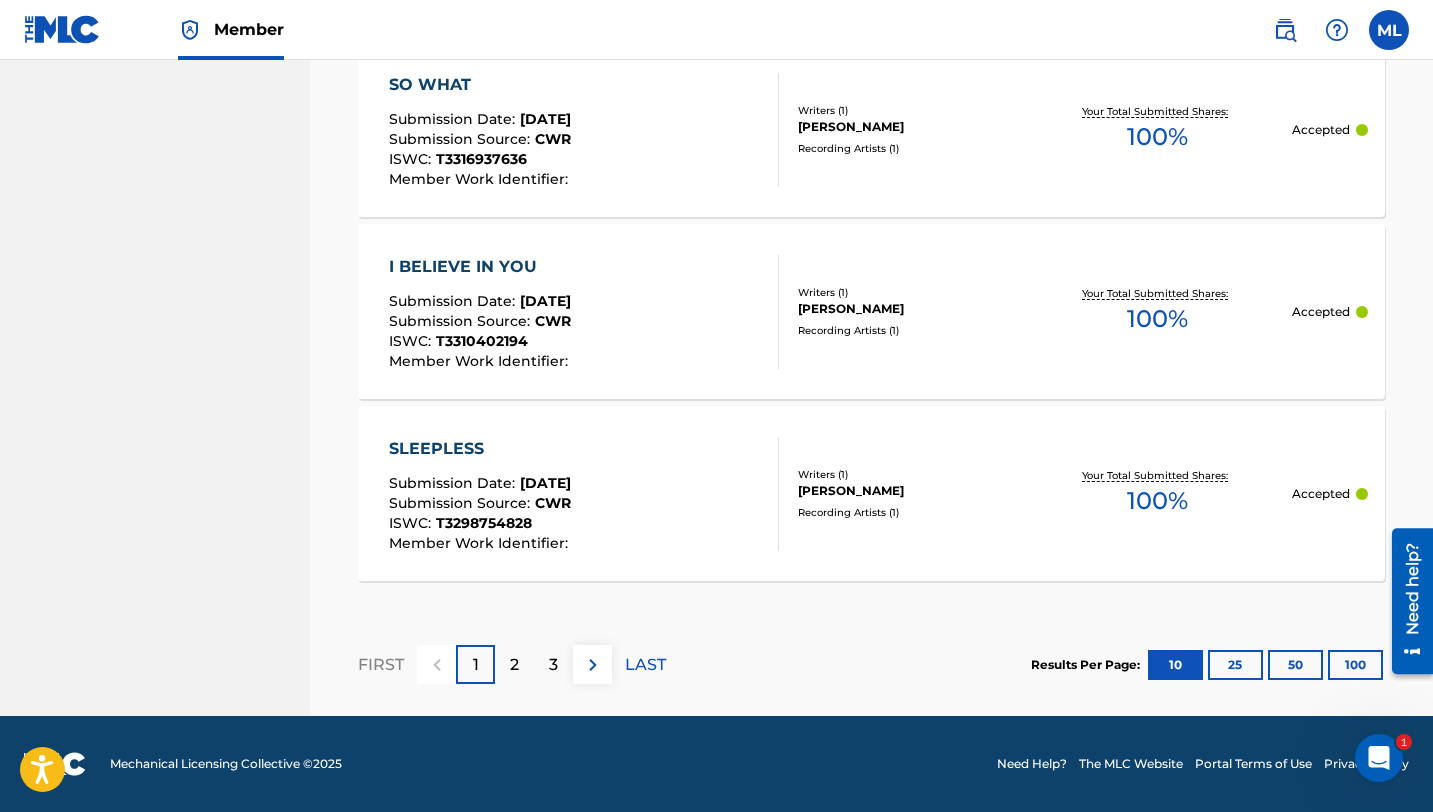 click on "3" at bounding box center [553, 664] 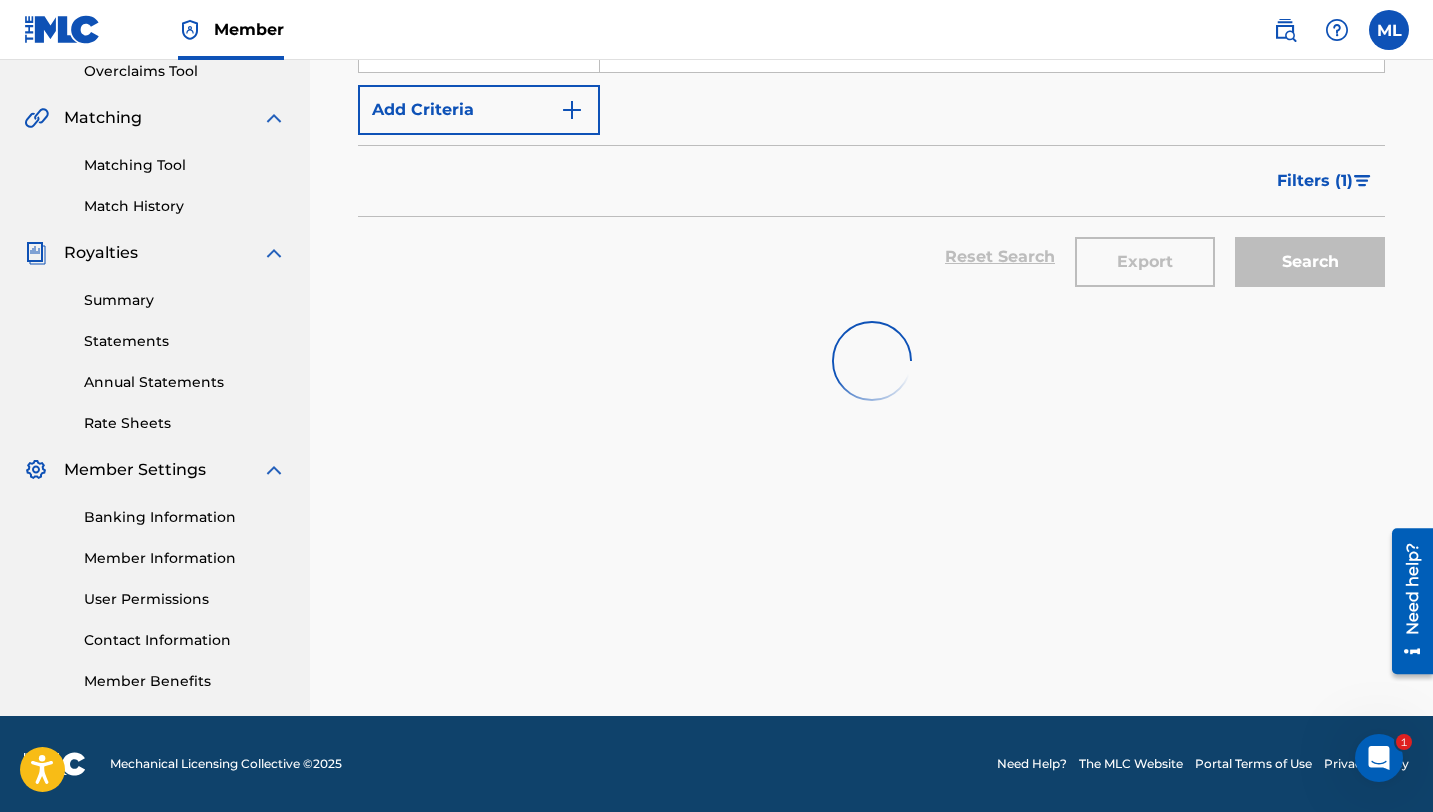 scroll, scrollTop: 2228, scrollLeft: 0, axis: vertical 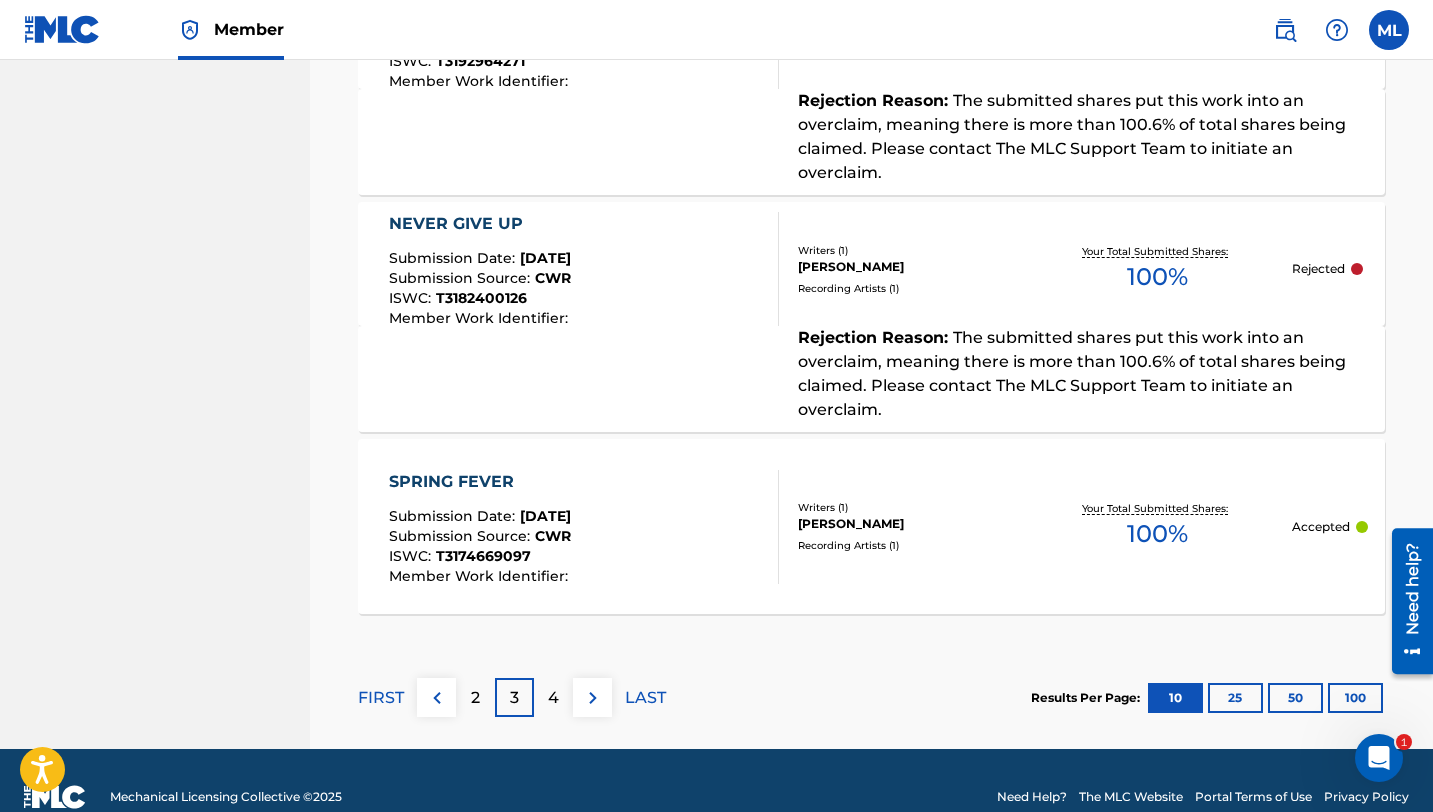 click on "4" at bounding box center [553, 698] 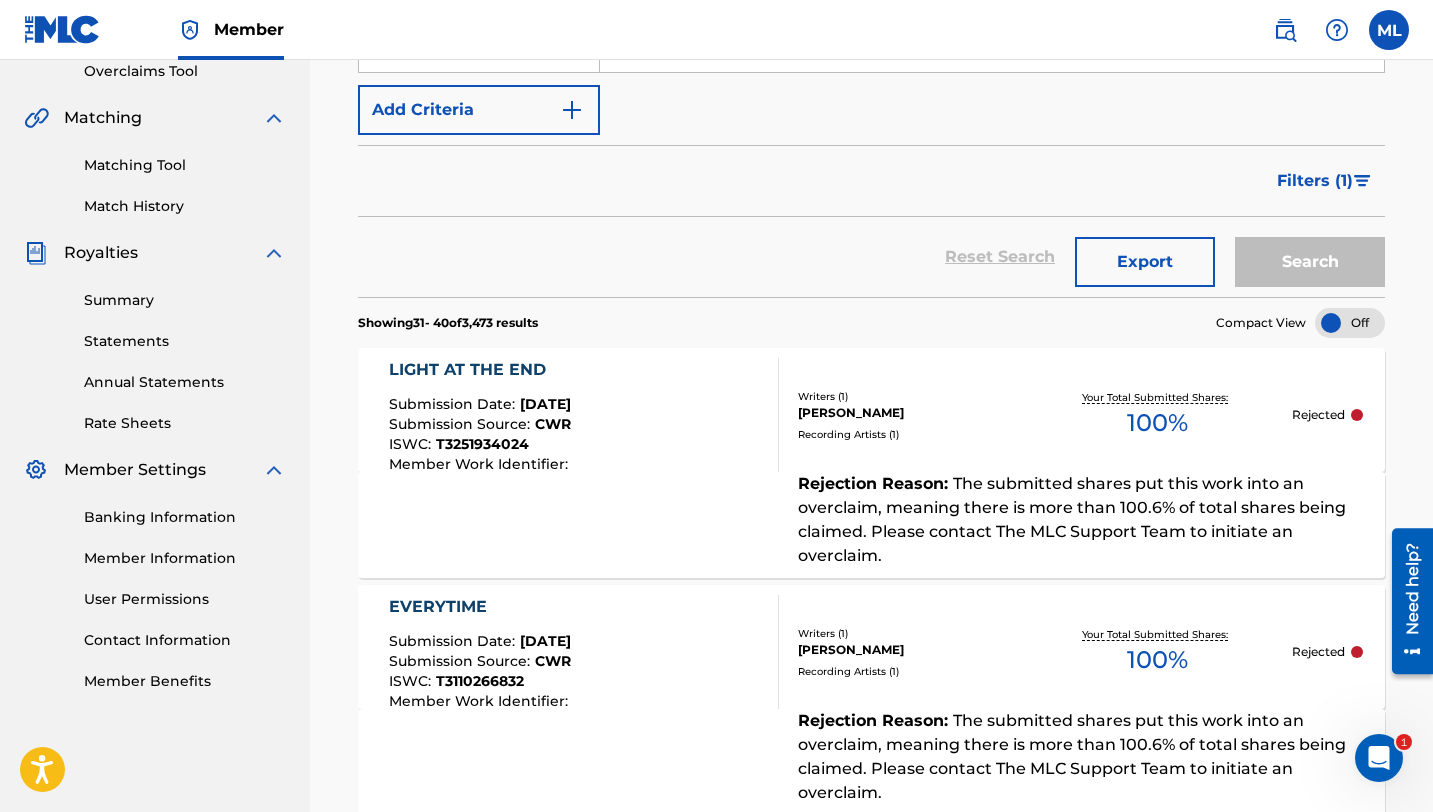 scroll, scrollTop: 2305, scrollLeft: 0, axis: vertical 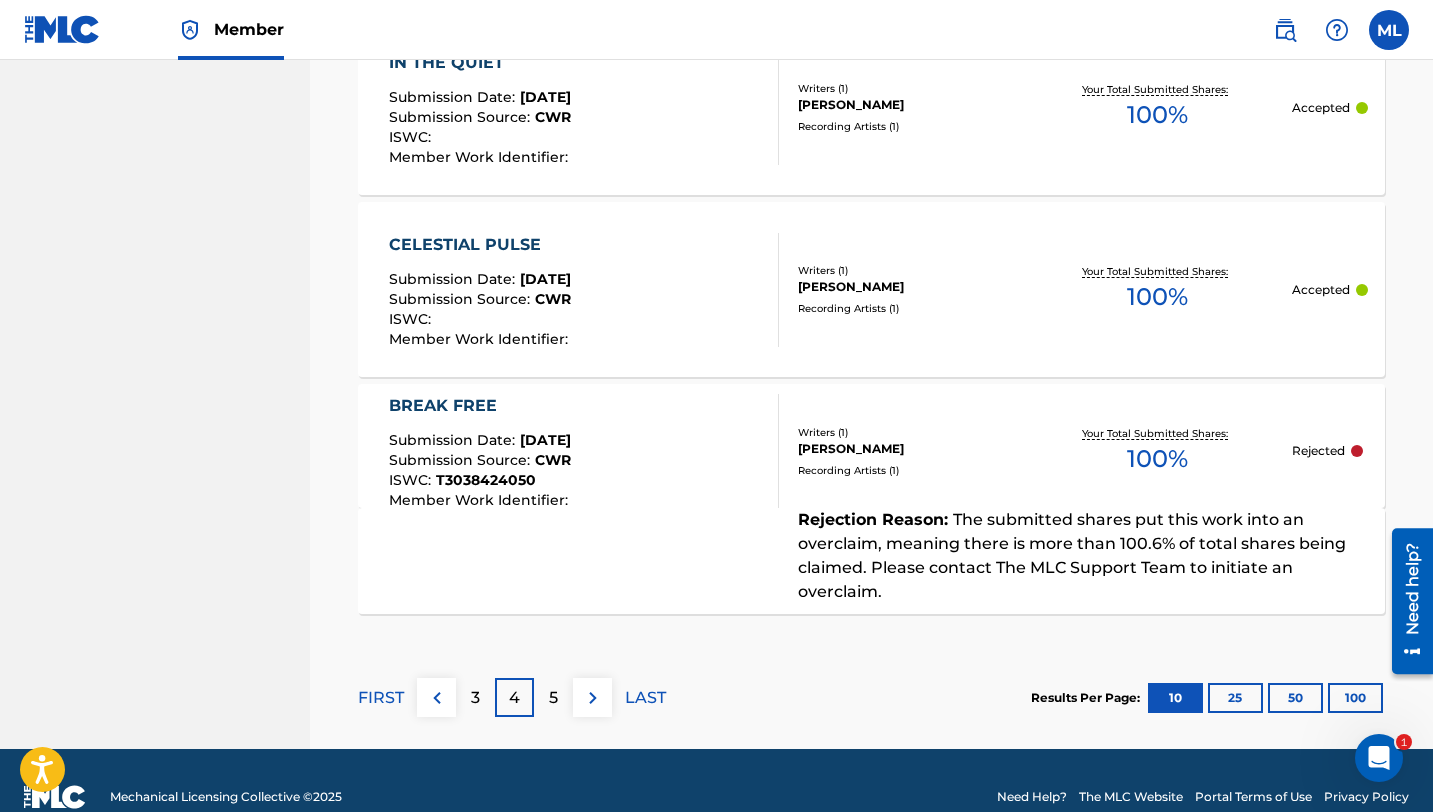 click on "5" at bounding box center [553, 698] 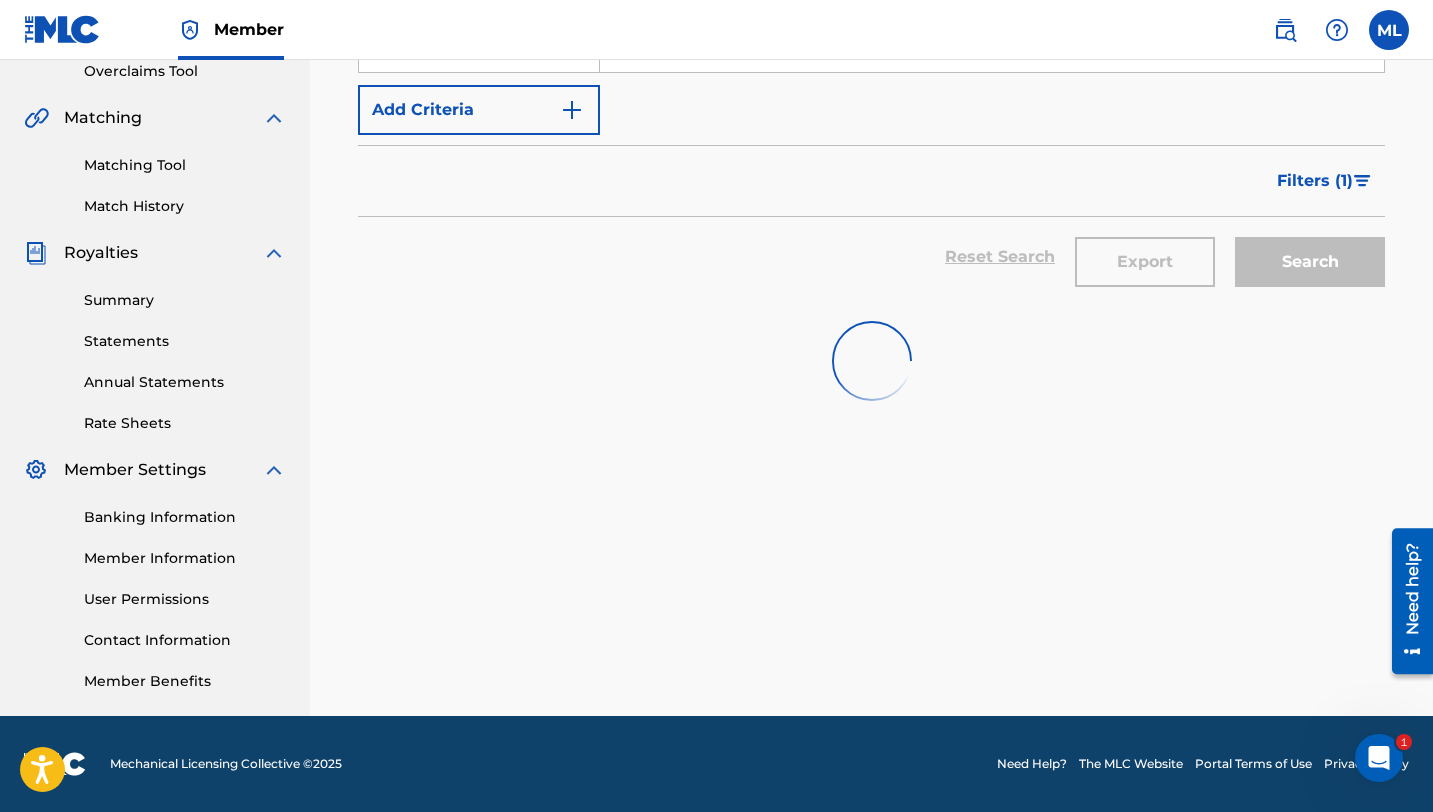 scroll, scrollTop: 2173, scrollLeft: 0, axis: vertical 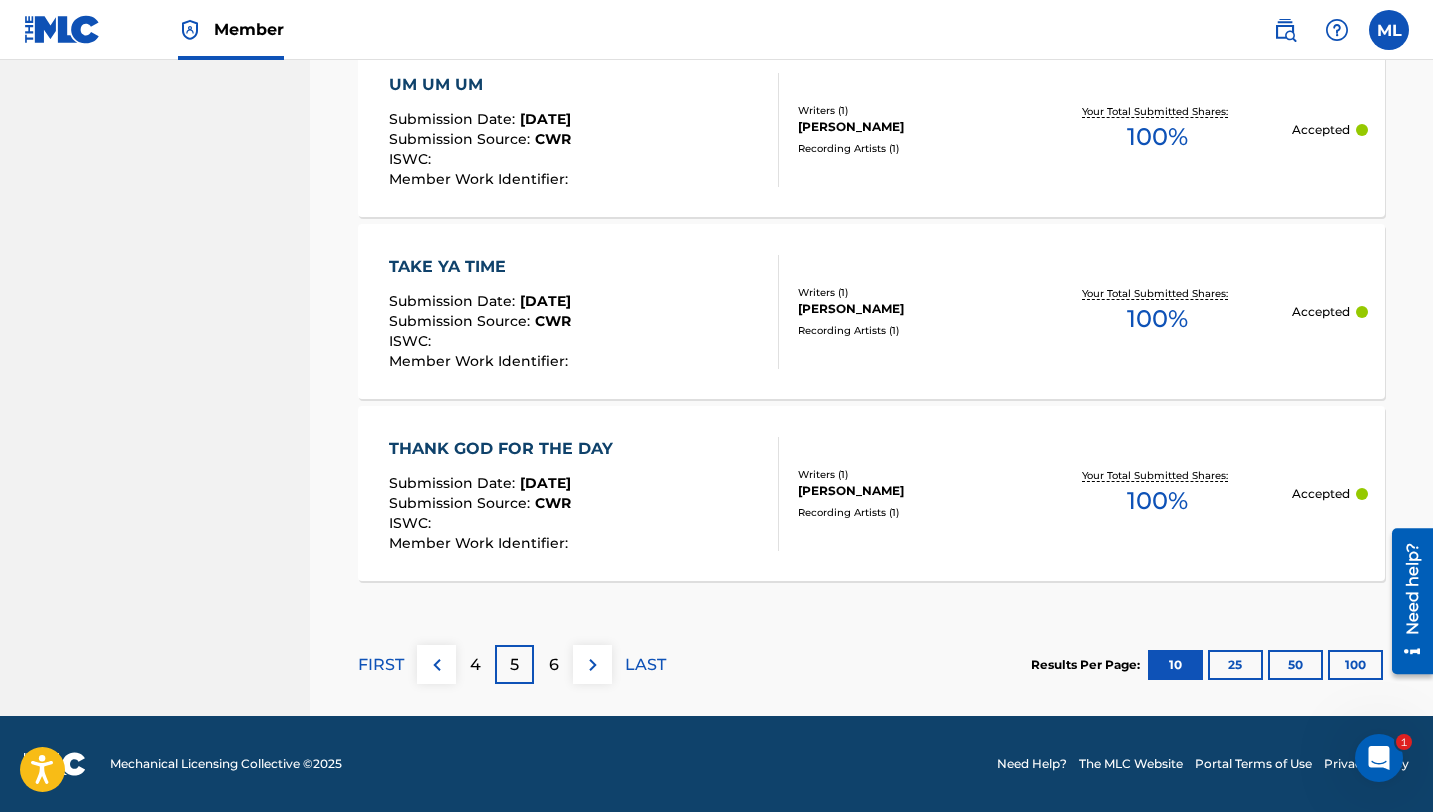 click on "6" at bounding box center (553, 664) 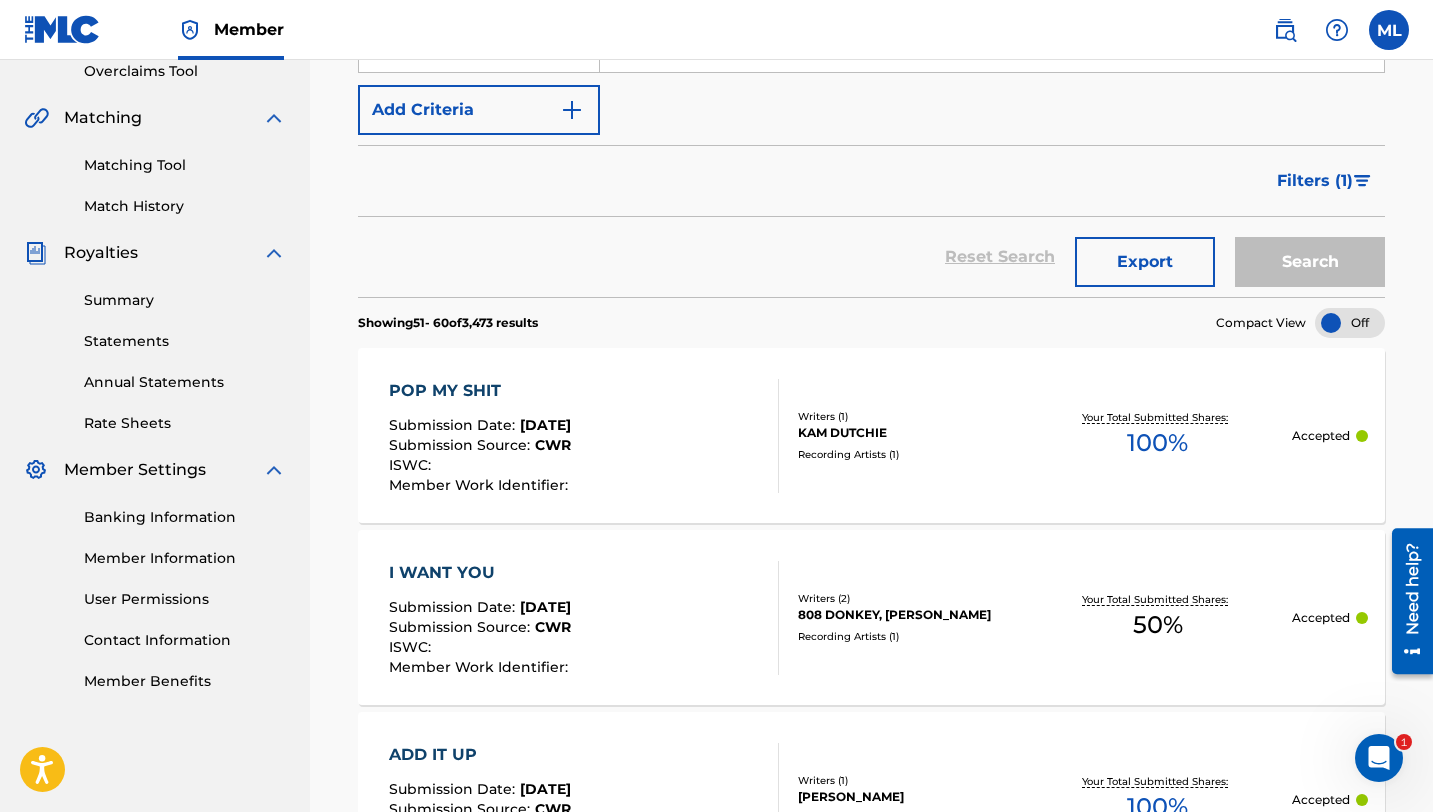 scroll, scrollTop: 2008, scrollLeft: 0, axis: vertical 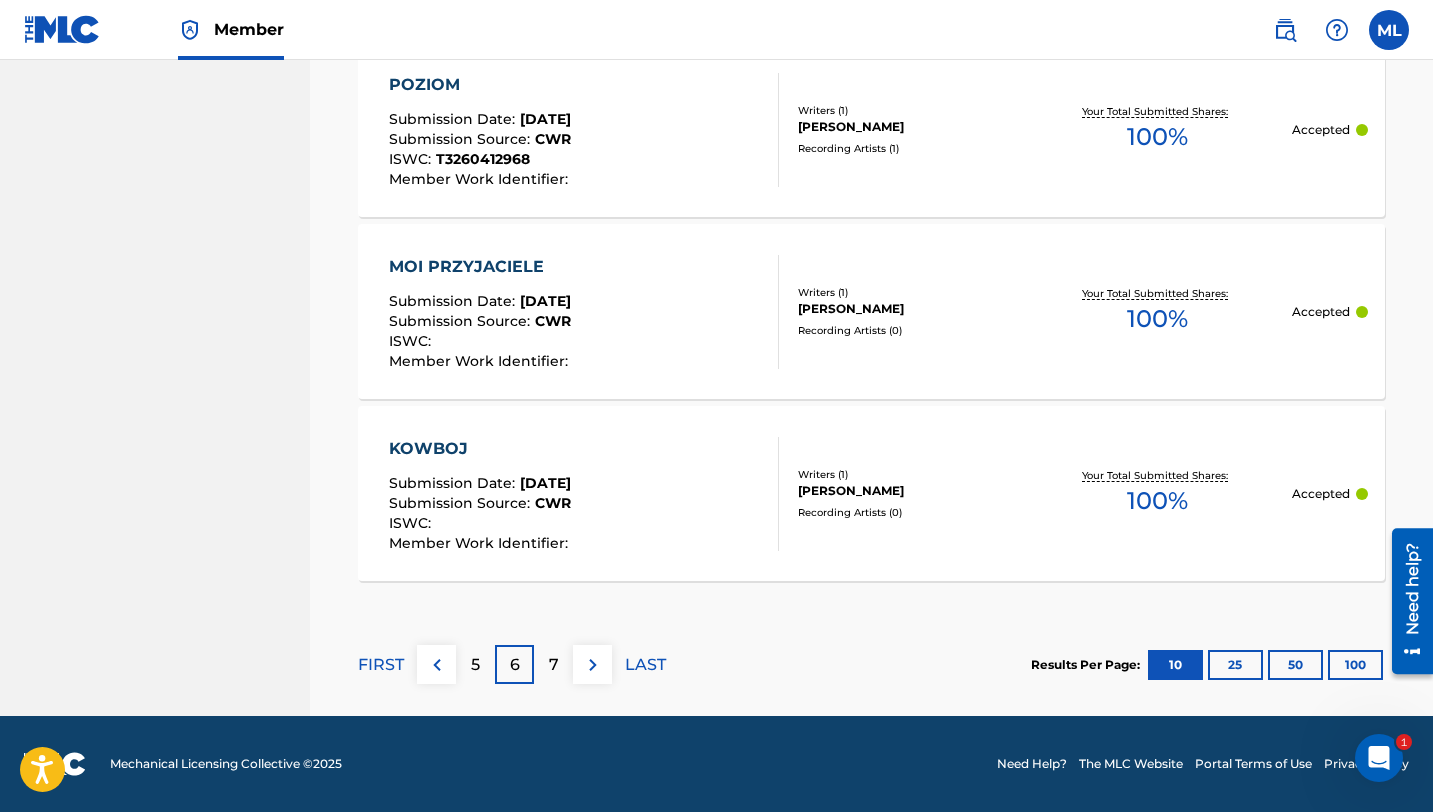 click on "7" at bounding box center [553, 664] 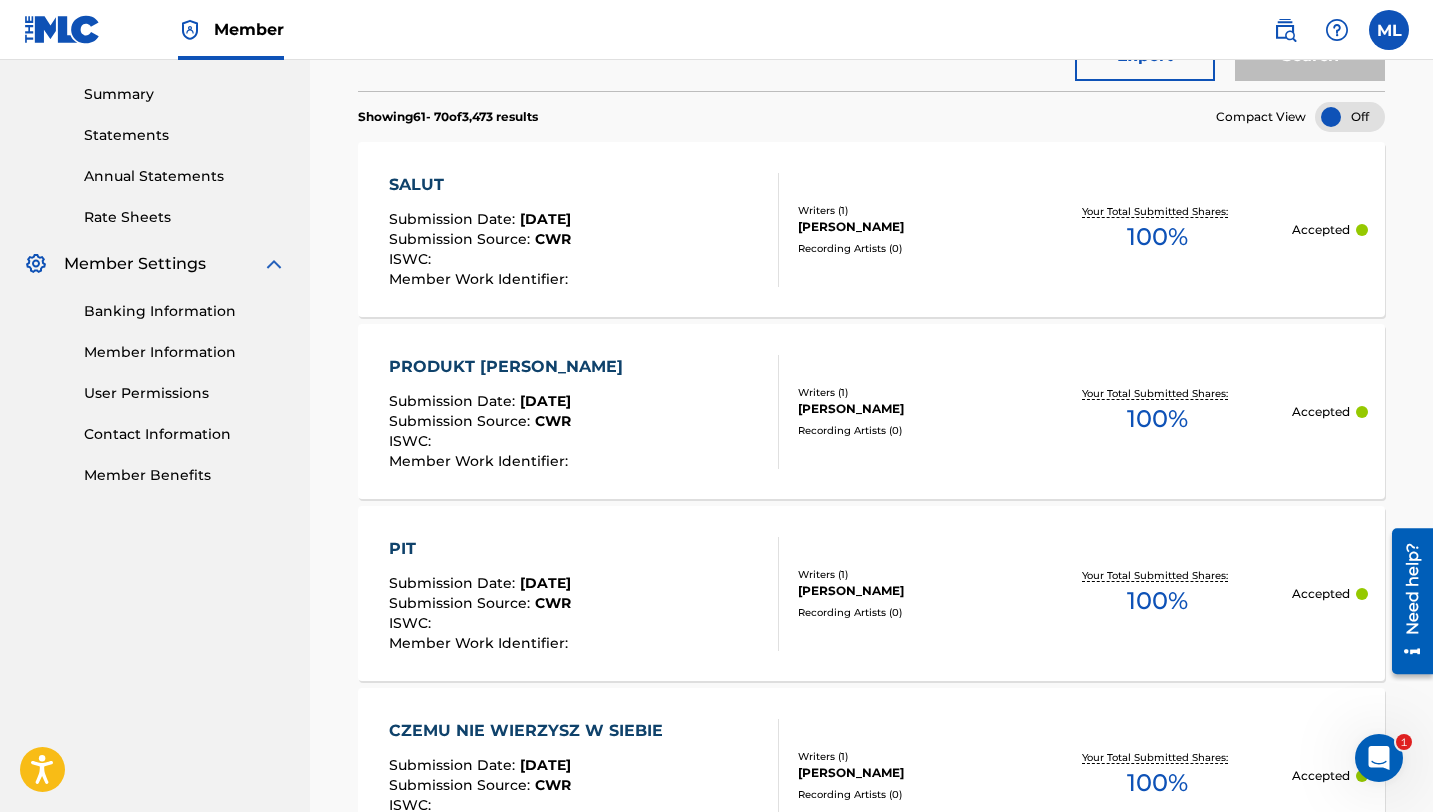 scroll, scrollTop: 644, scrollLeft: 0, axis: vertical 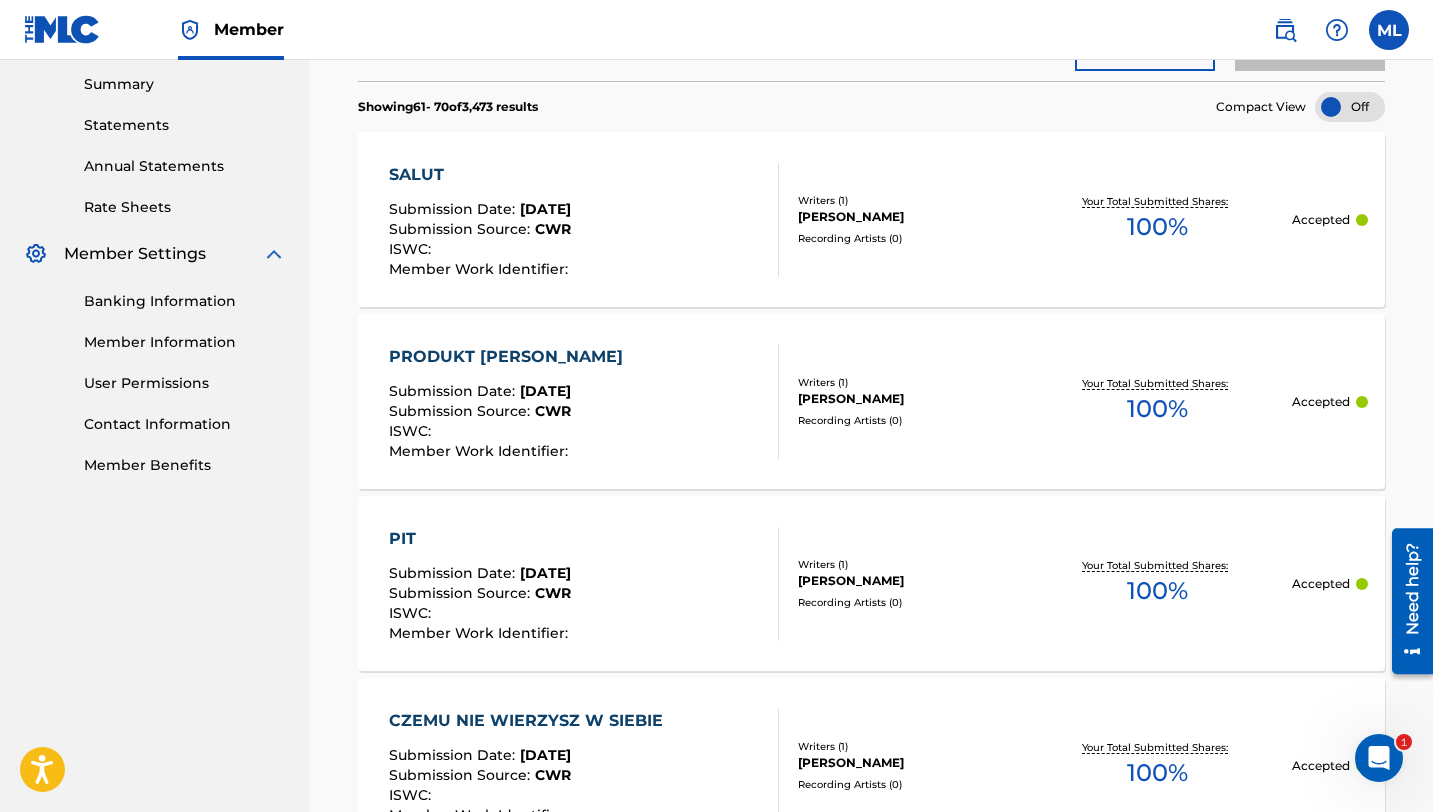click on "Contact Information" at bounding box center (185, 424) 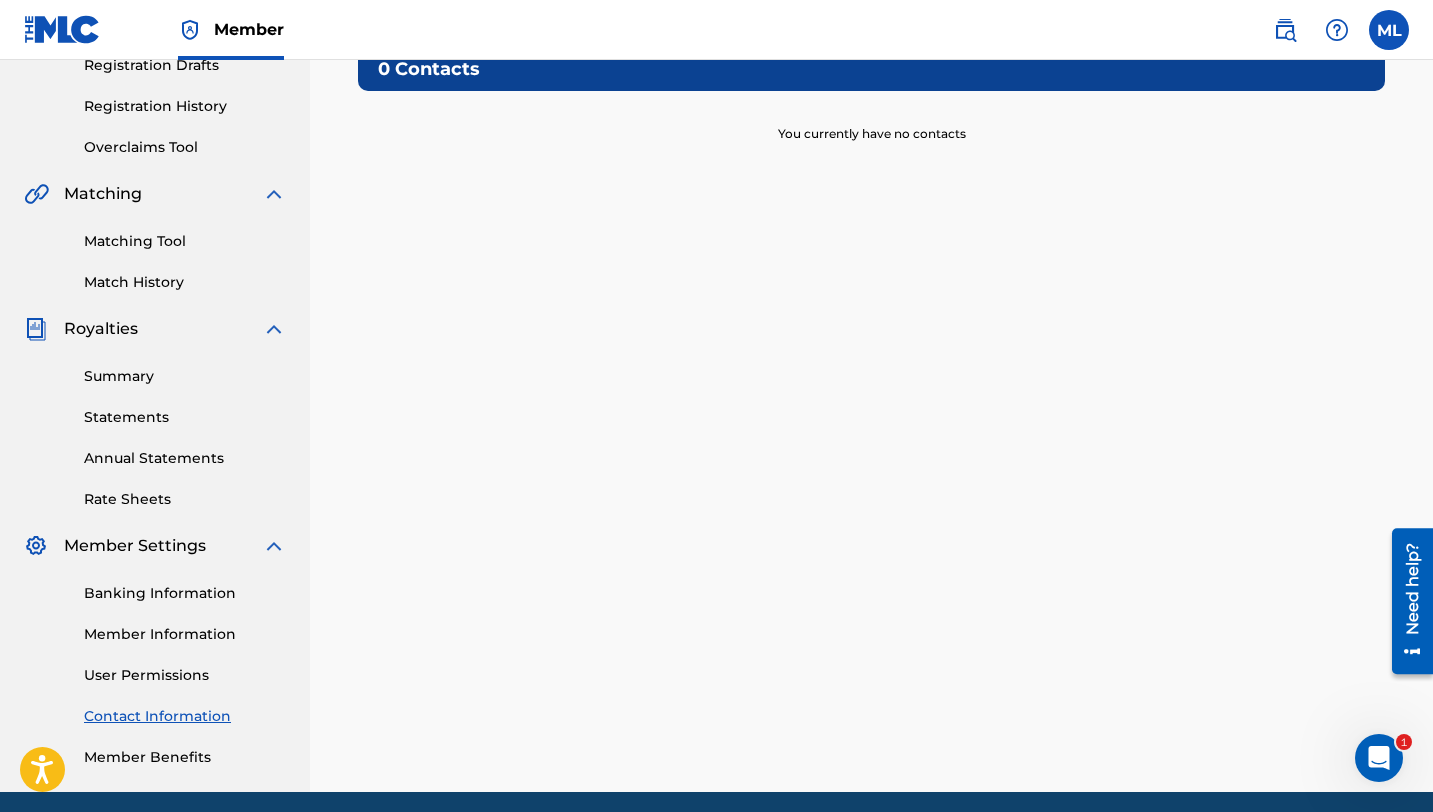 scroll, scrollTop: 428, scrollLeft: 0, axis: vertical 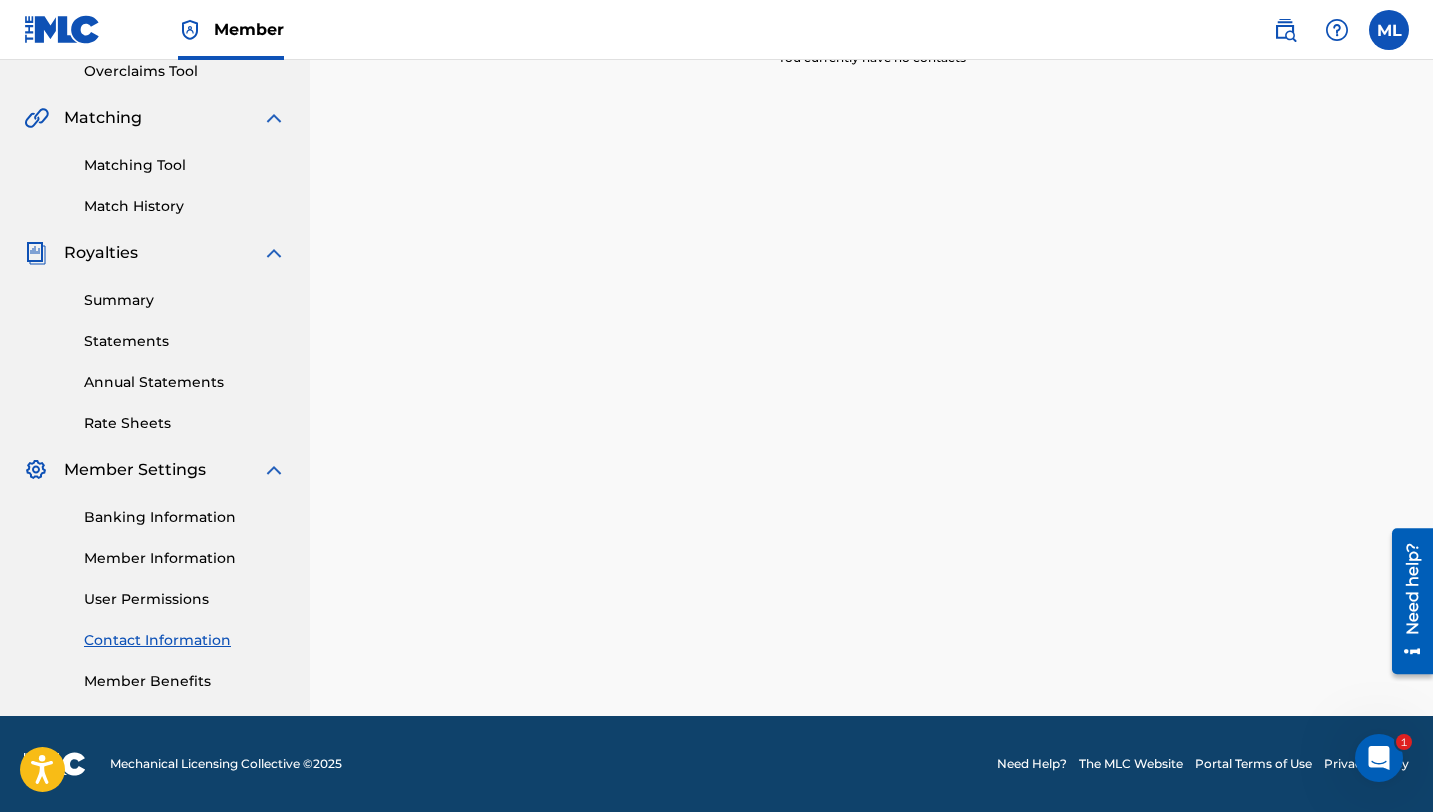 click on "User Permissions" at bounding box center [185, 599] 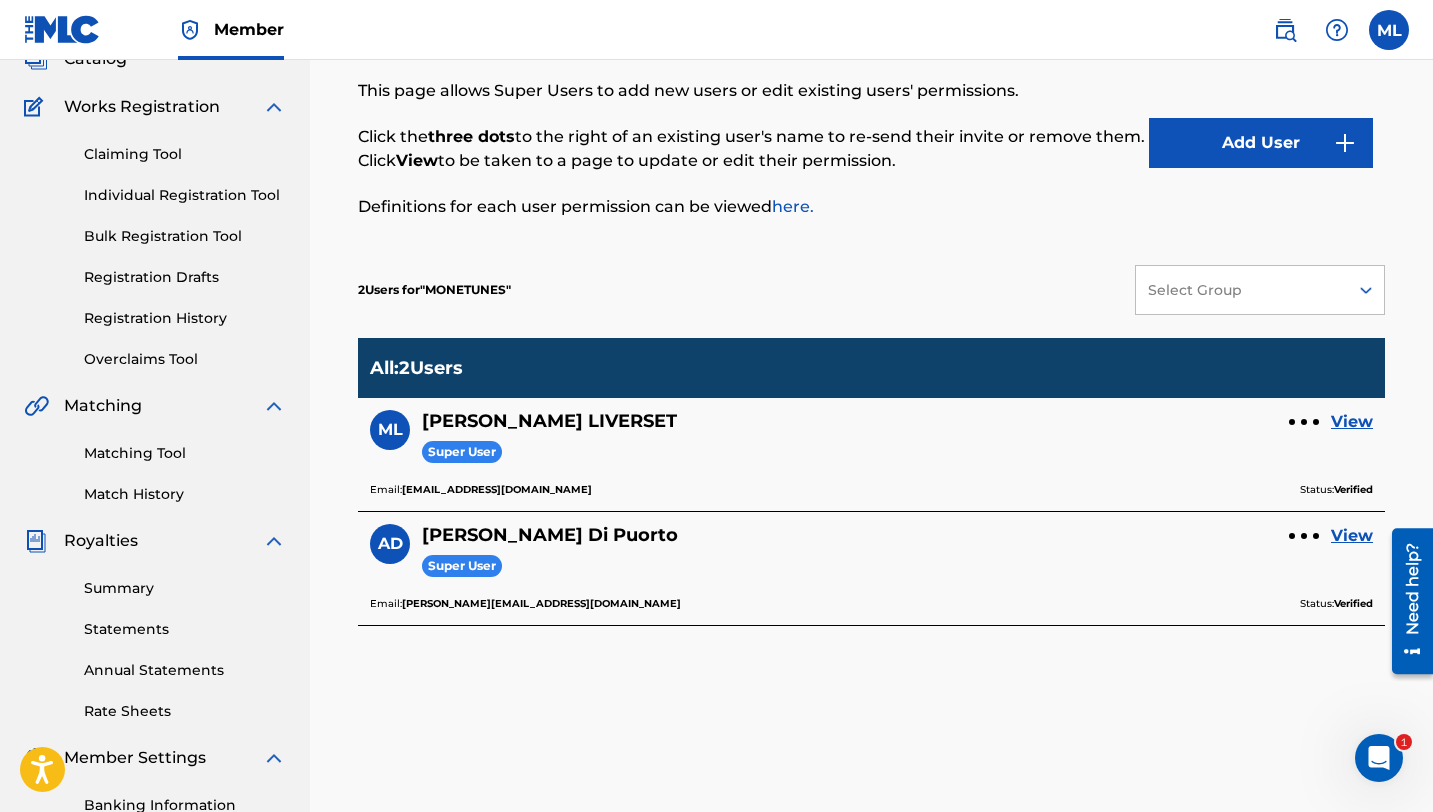 scroll, scrollTop: 143, scrollLeft: 0, axis: vertical 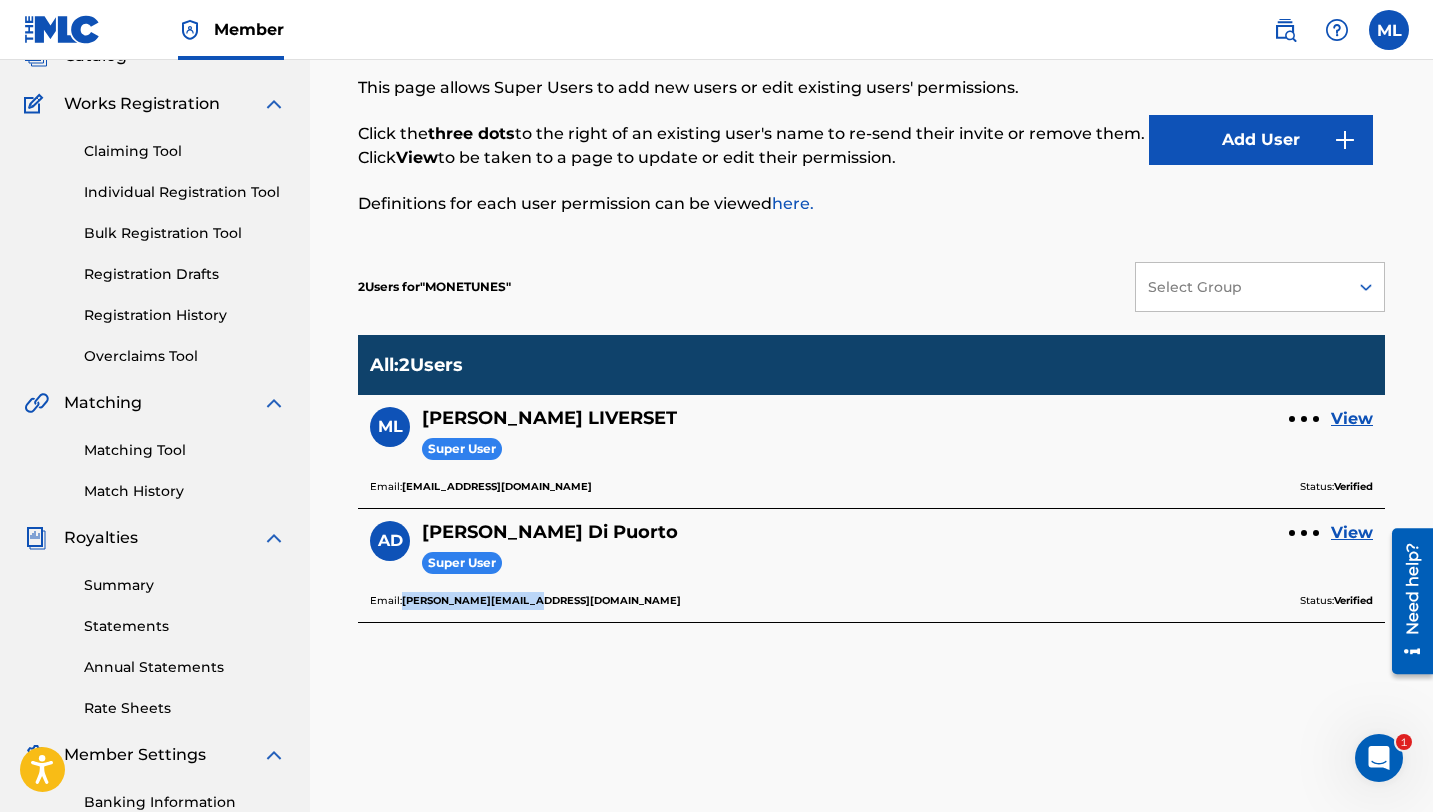 drag, startPoint x: 403, startPoint y: 604, endPoint x: 540, endPoint y: 596, distance: 137.23338 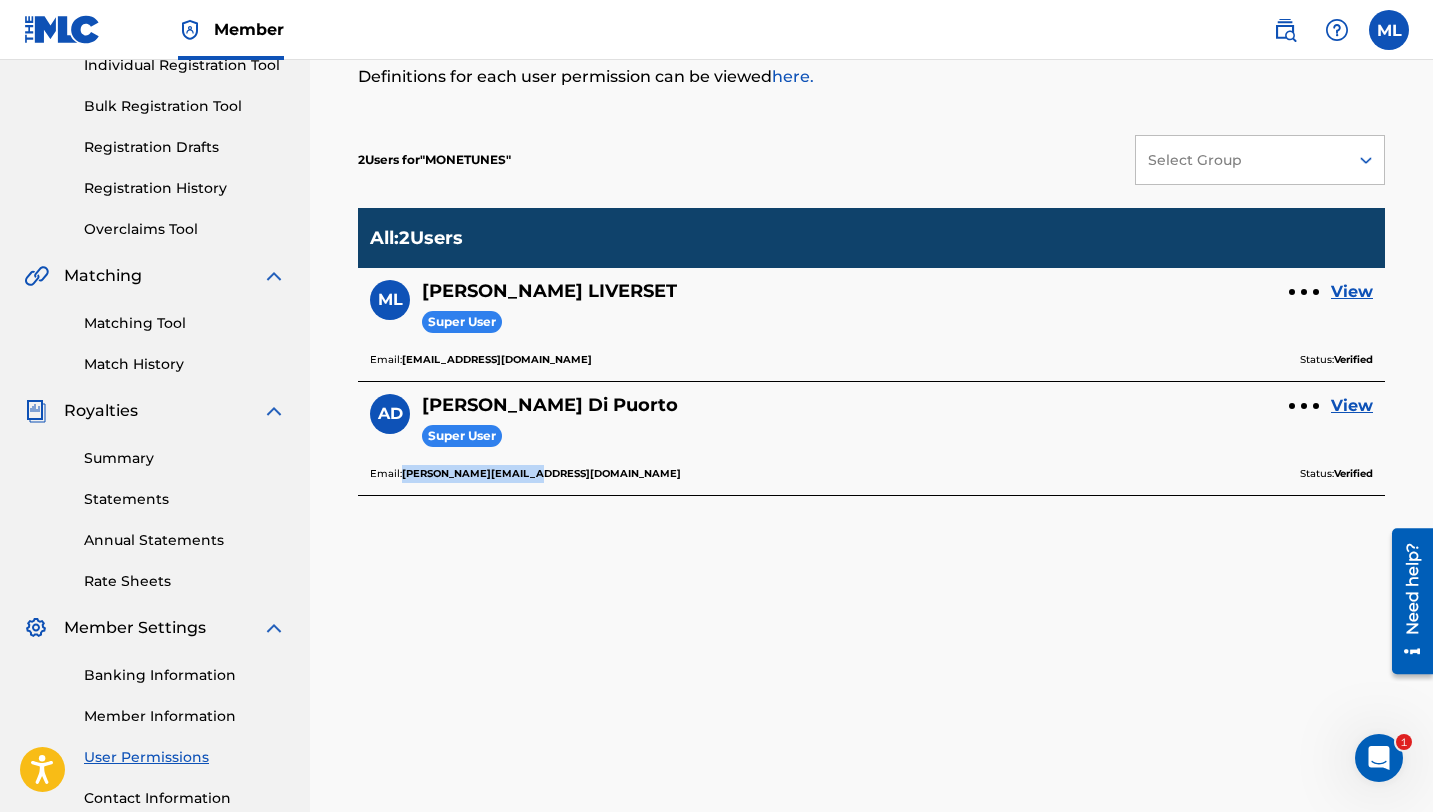 scroll, scrollTop: 279, scrollLeft: 0, axis: vertical 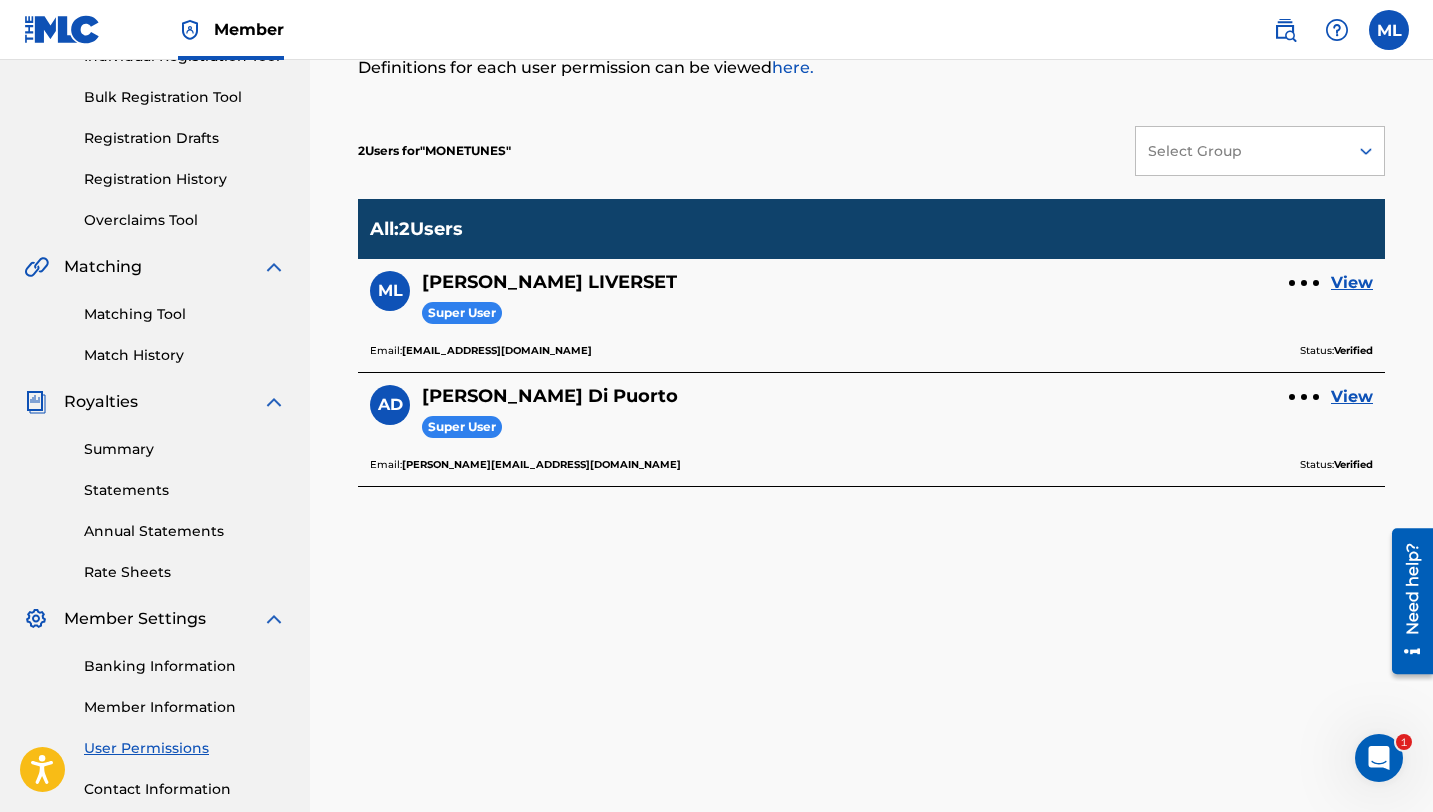 click on "[PERSON_NAME]" at bounding box center (550, 396) 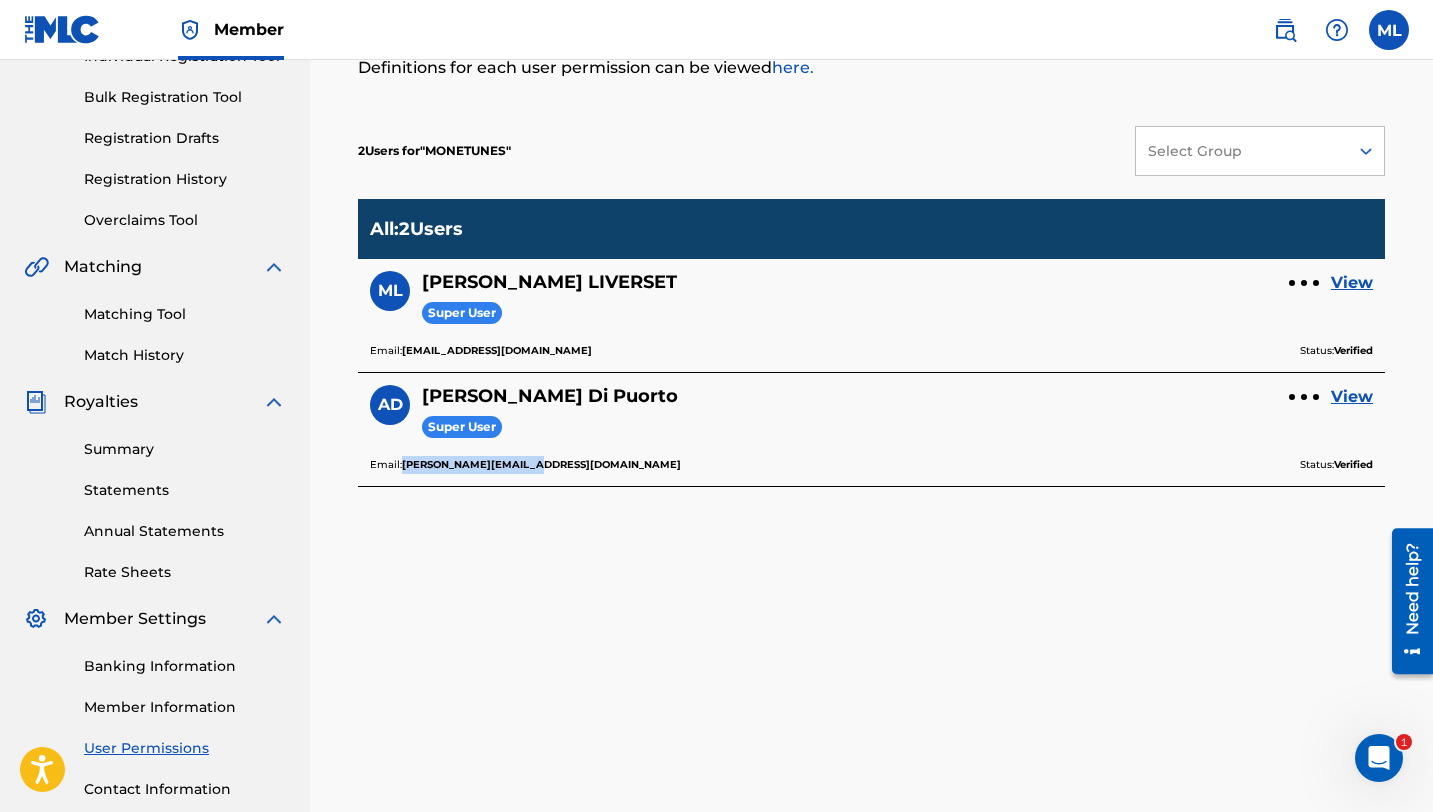 drag, startPoint x: 404, startPoint y: 462, endPoint x: 553, endPoint y: 465, distance: 149.0302 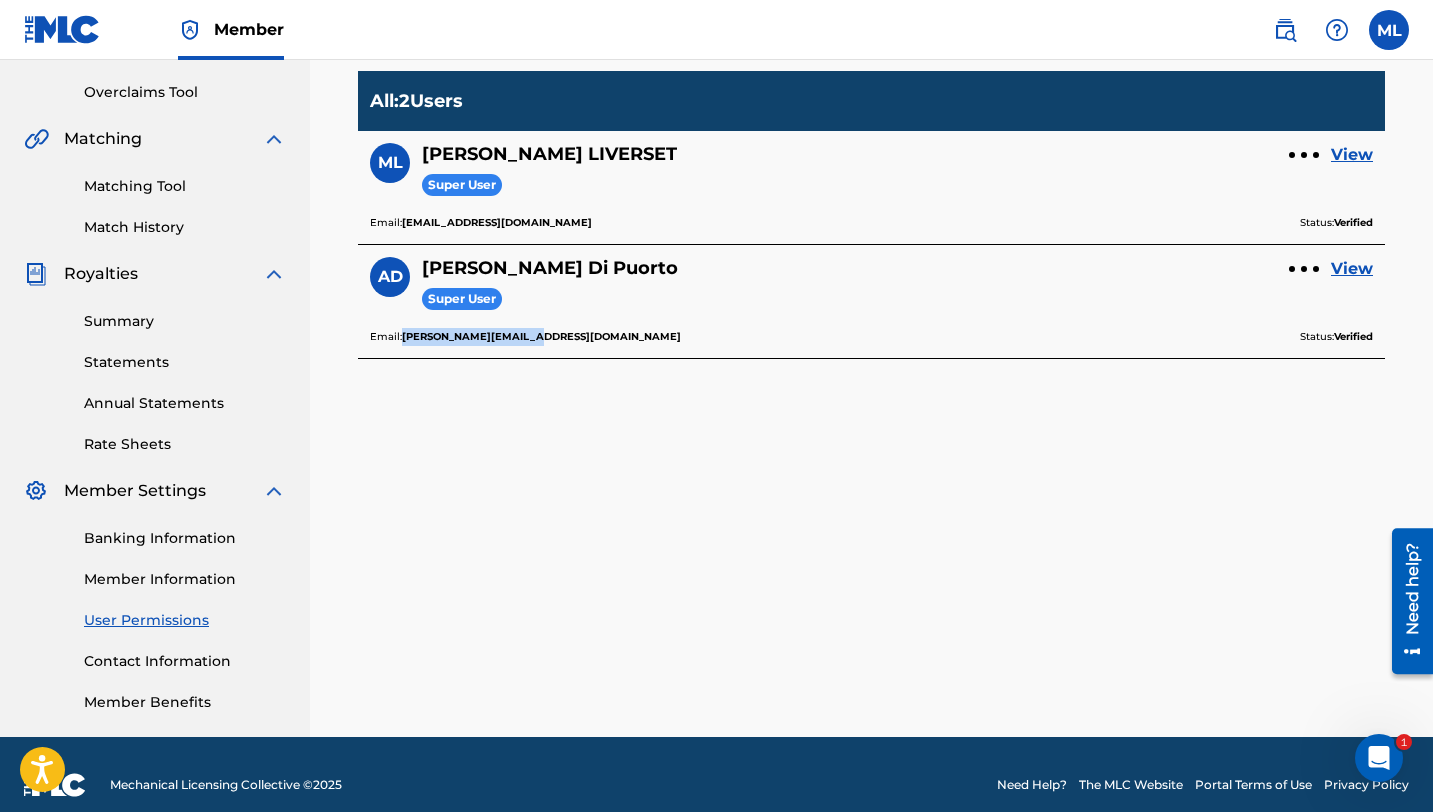 scroll, scrollTop: 428, scrollLeft: 0, axis: vertical 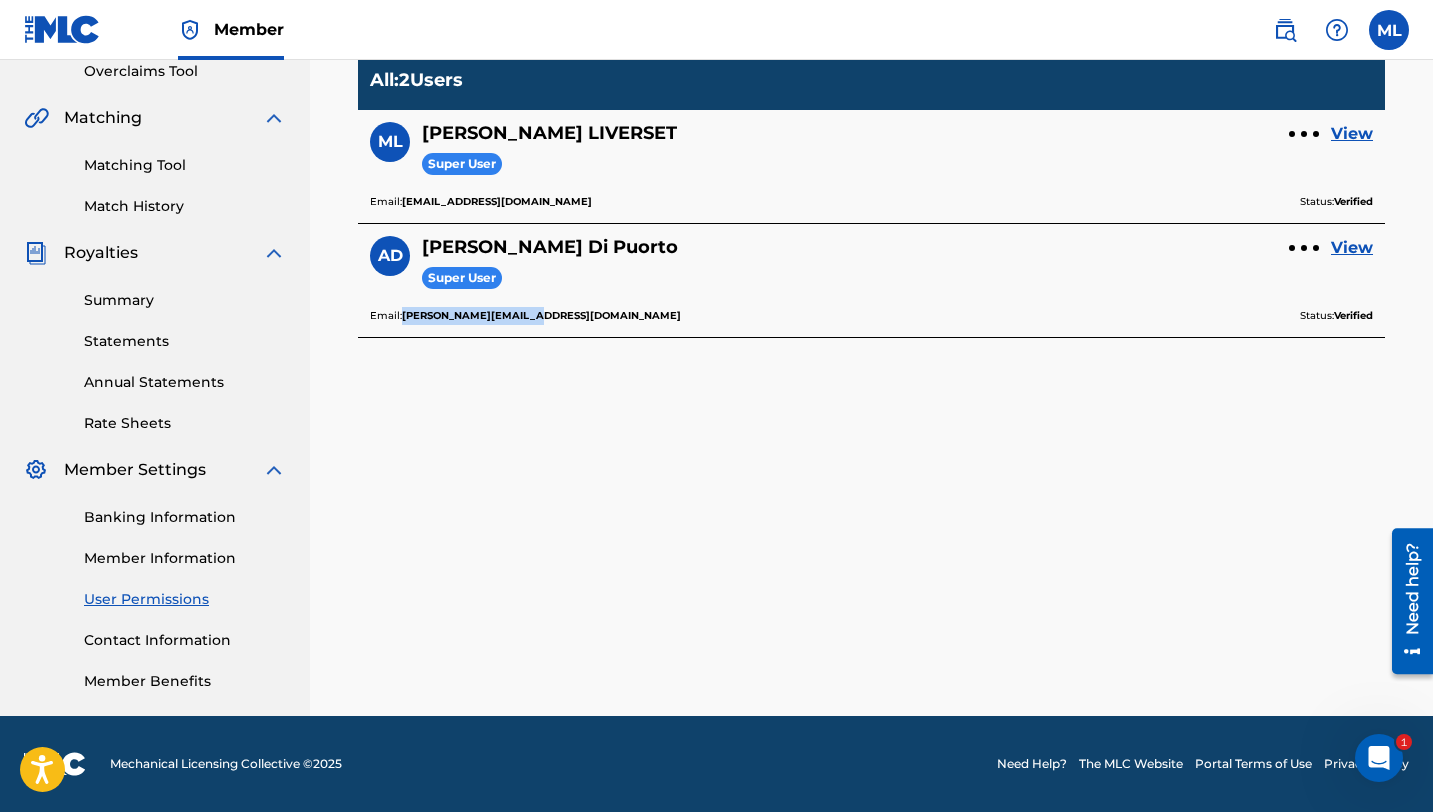 click on "Member Information" at bounding box center (185, 558) 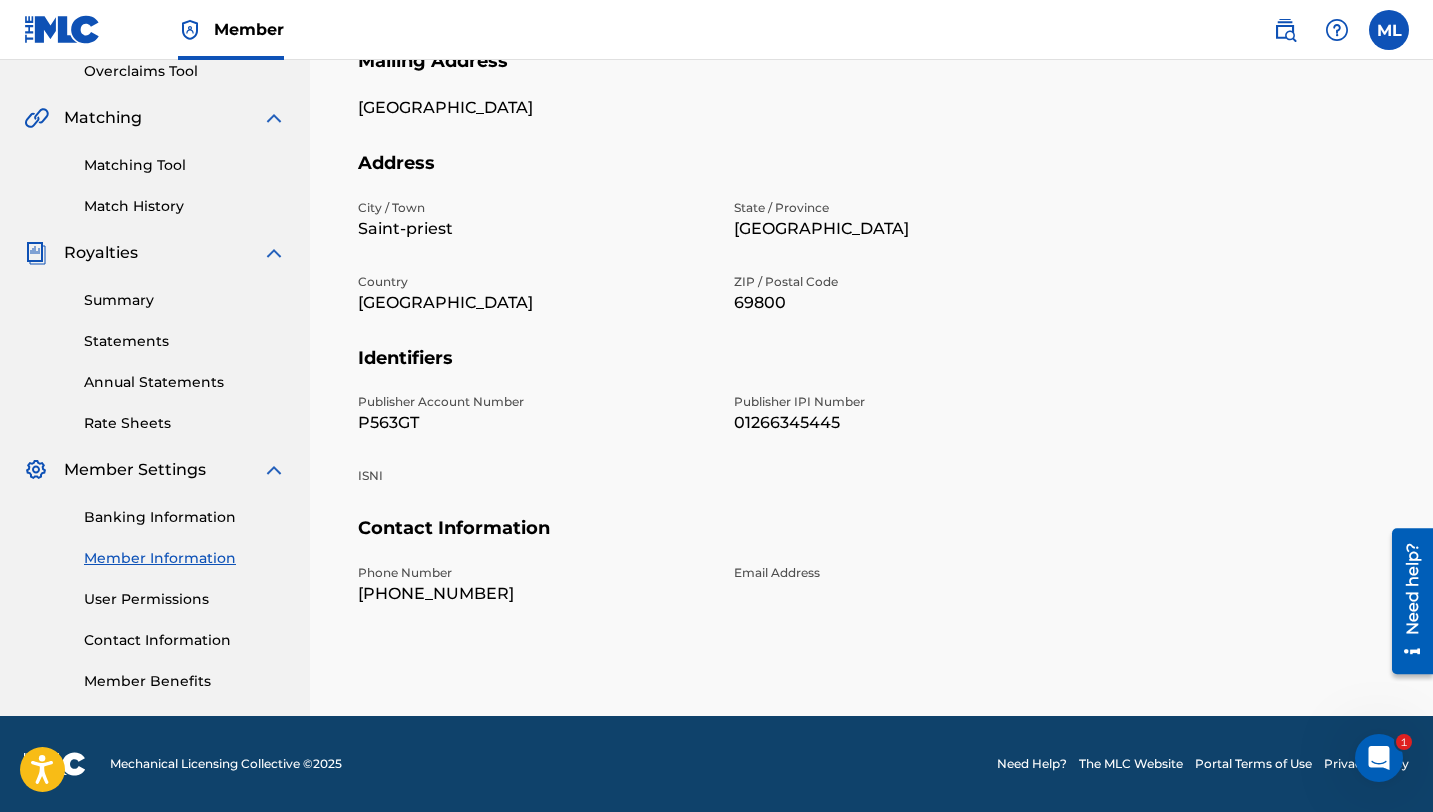scroll, scrollTop: 0, scrollLeft: 0, axis: both 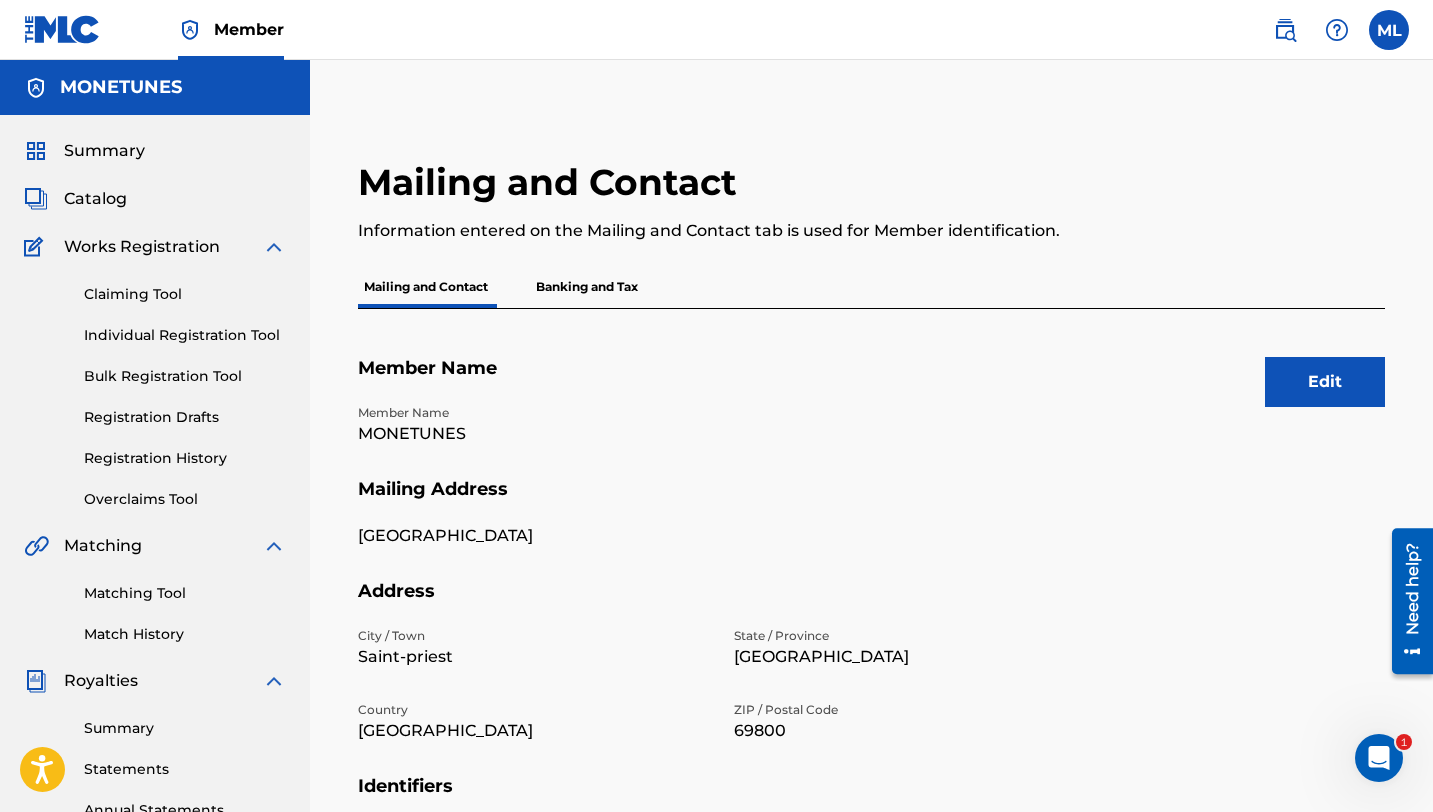 click on "Banking and Tax" at bounding box center [587, 287] 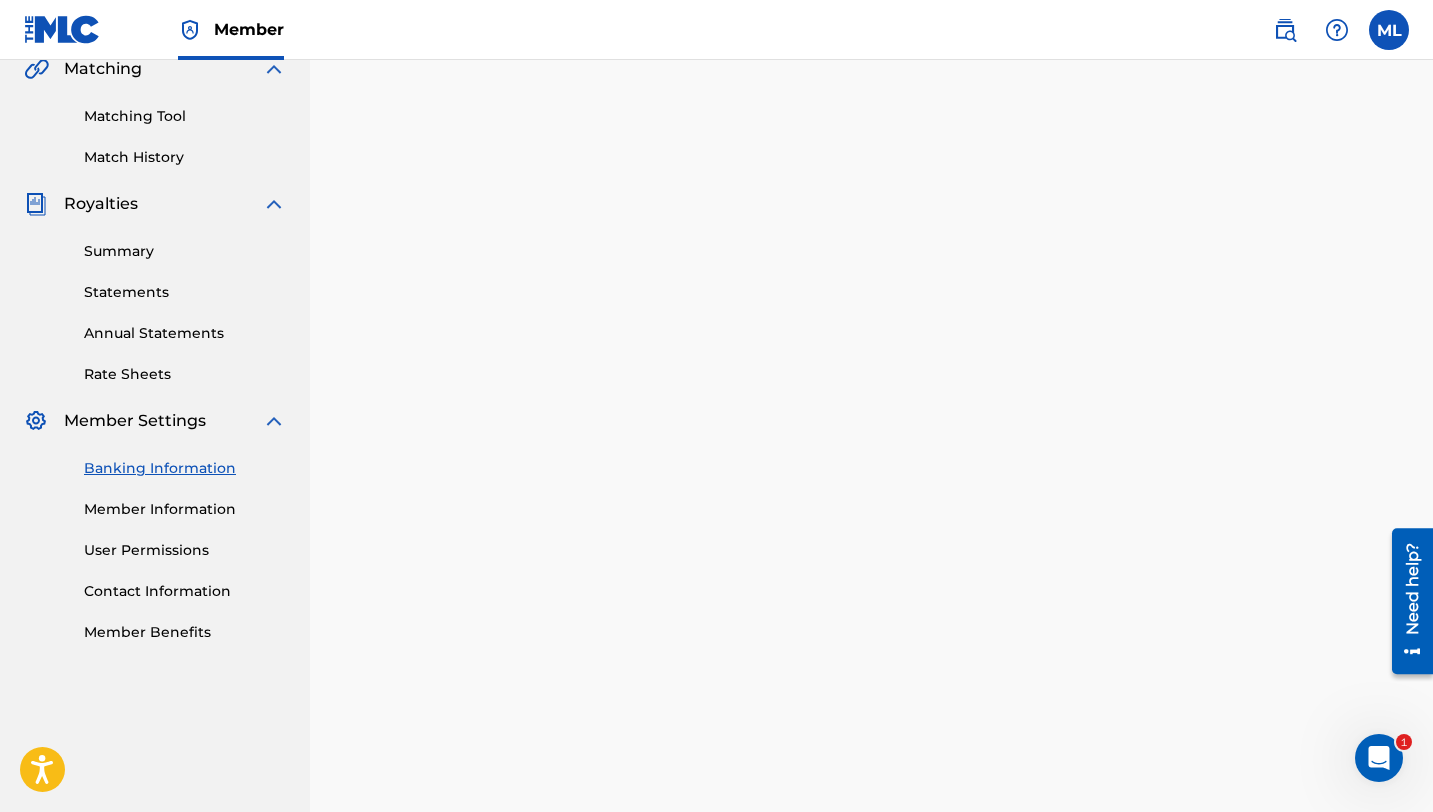 scroll, scrollTop: 408, scrollLeft: 0, axis: vertical 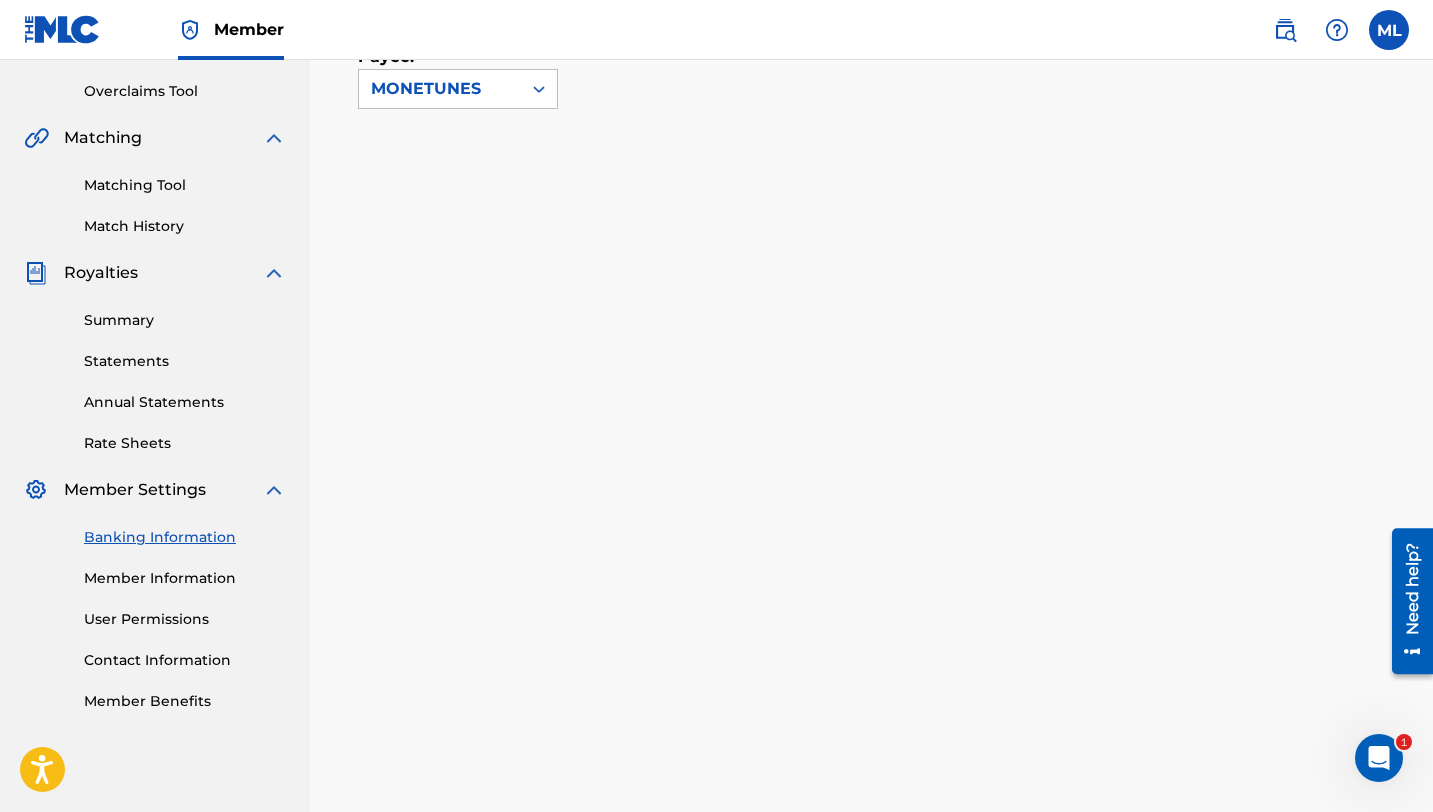 click on "Member Information" at bounding box center [185, 578] 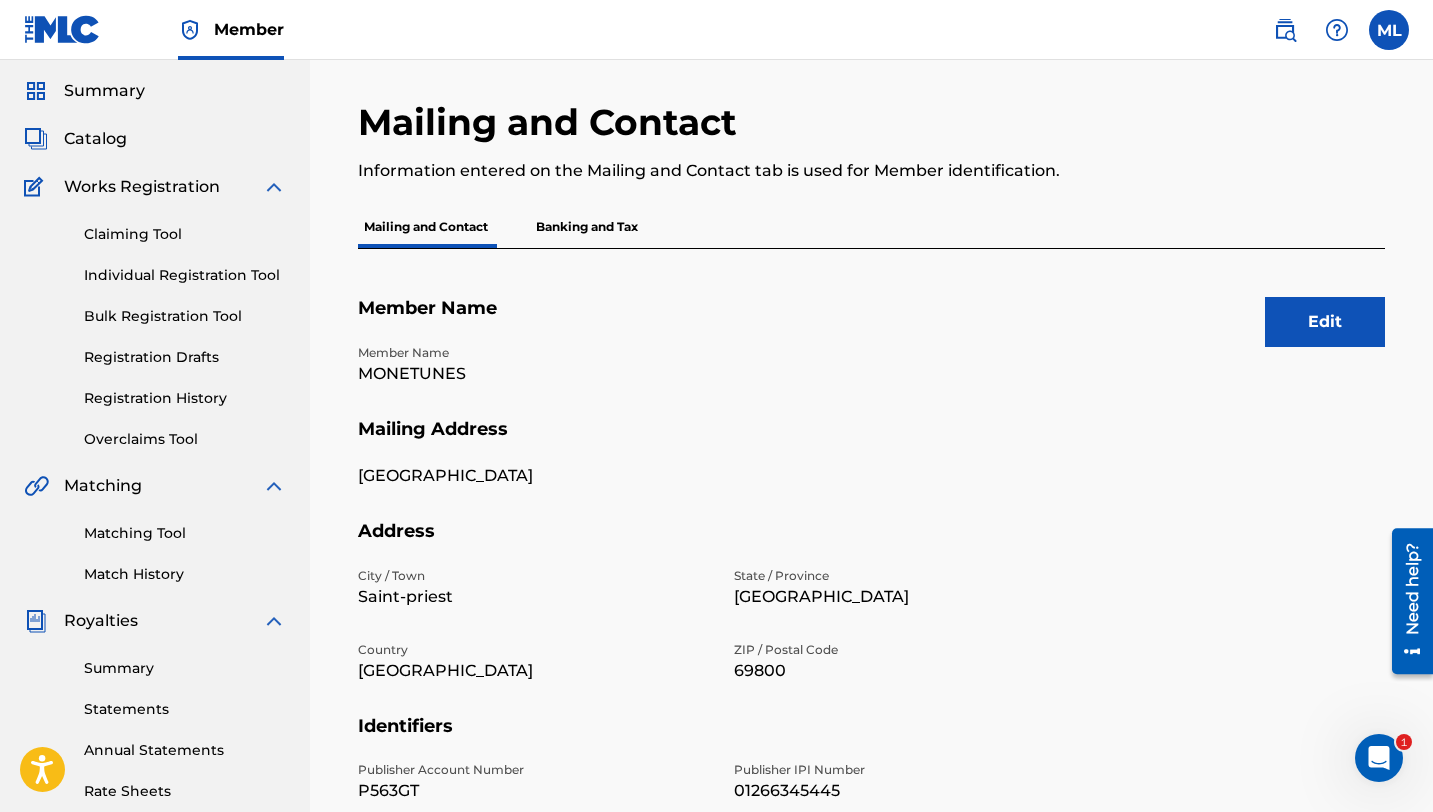 scroll, scrollTop: 0, scrollLeft: 0, axis: both 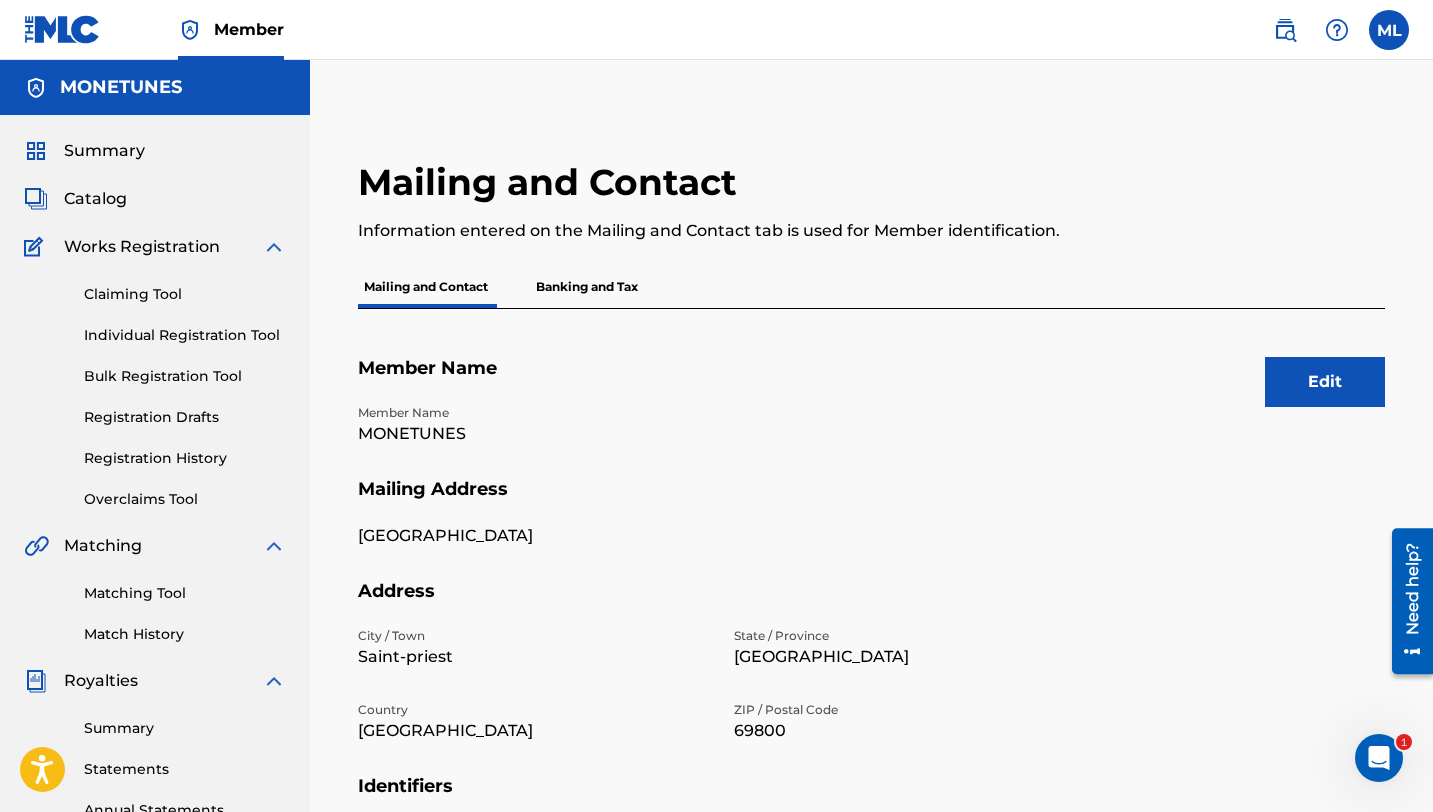 click at bounding box center [1389, 30] 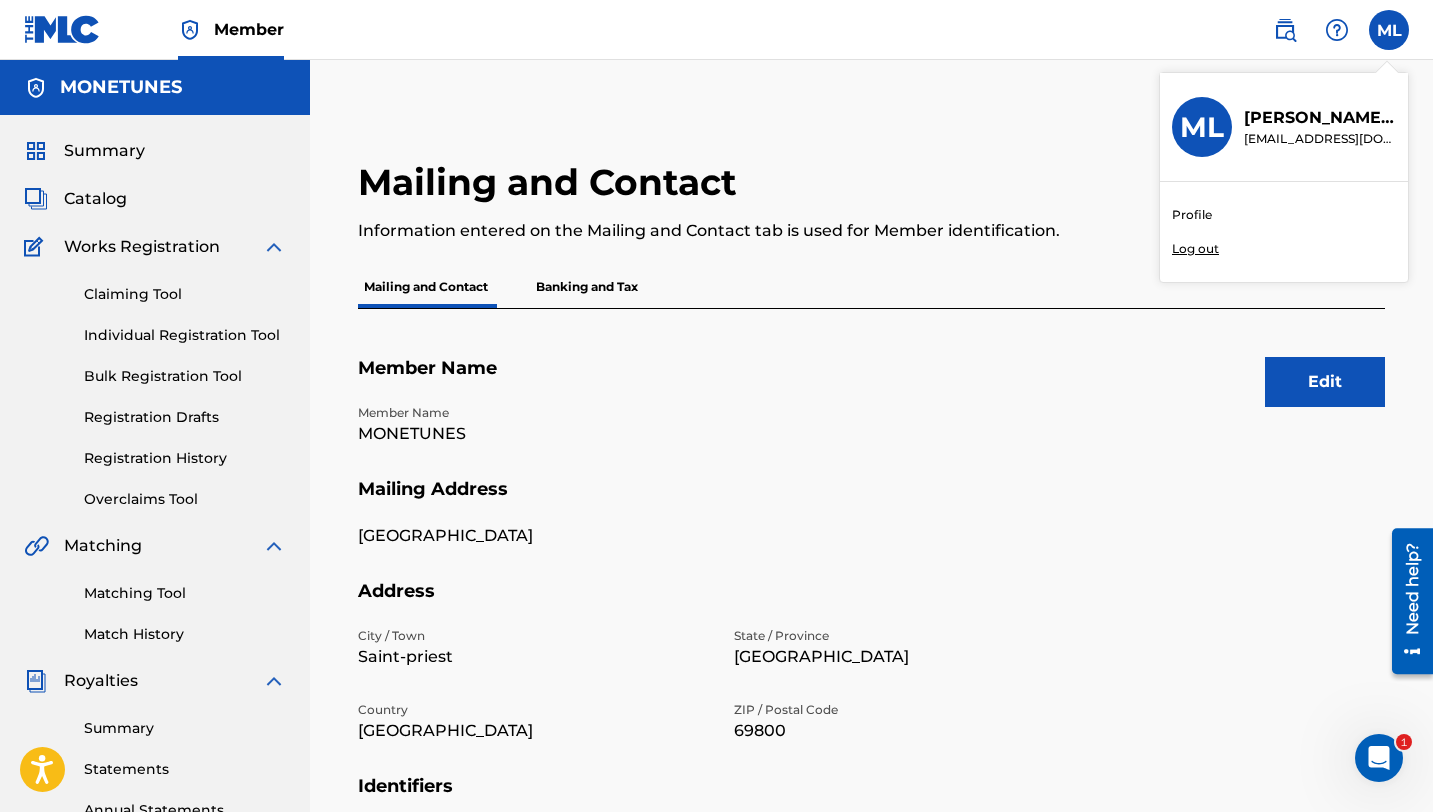 click on "Log out" at bounding box center (1195, 249) 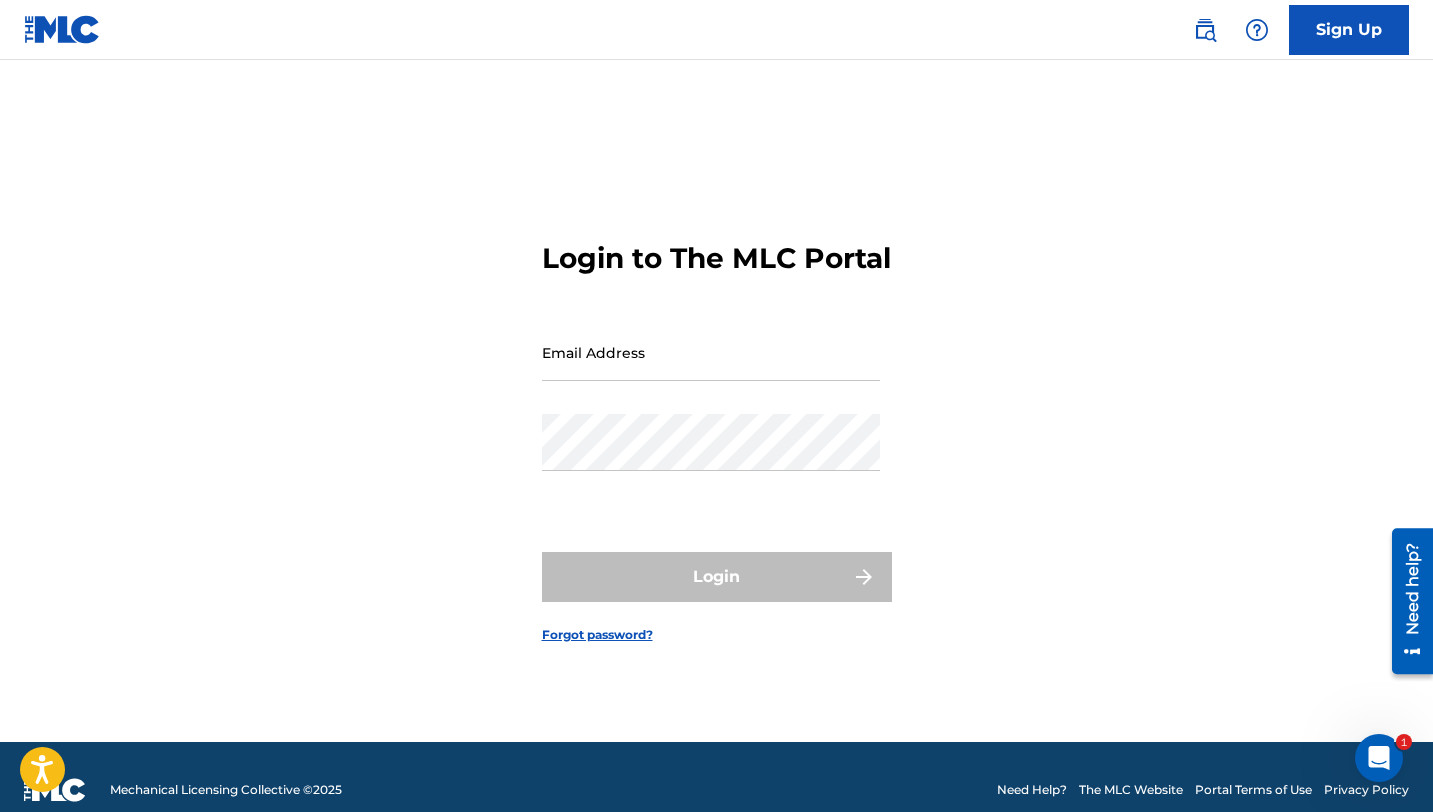 scroll, scrollTop: 0, scrollLeft: 0, axis: both 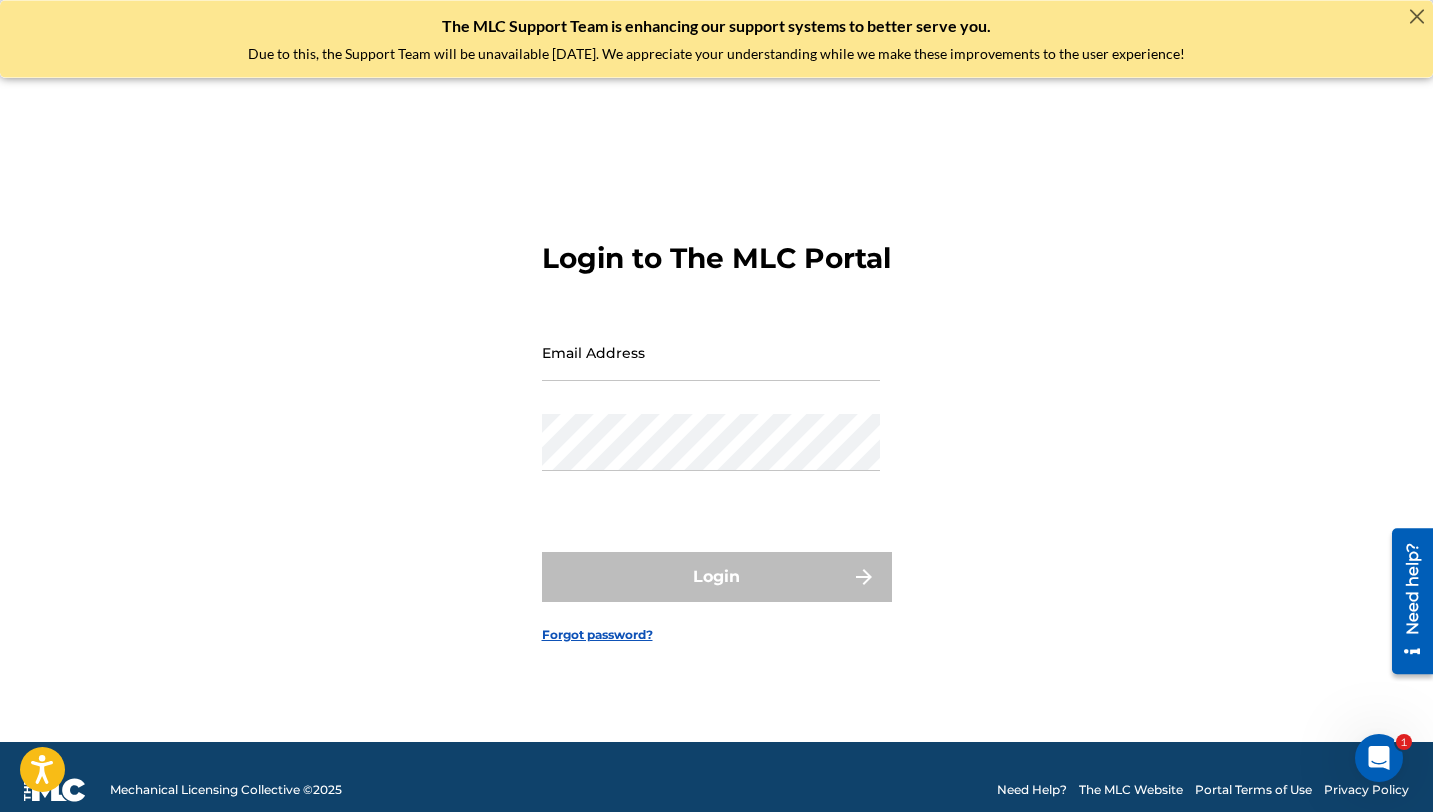 click 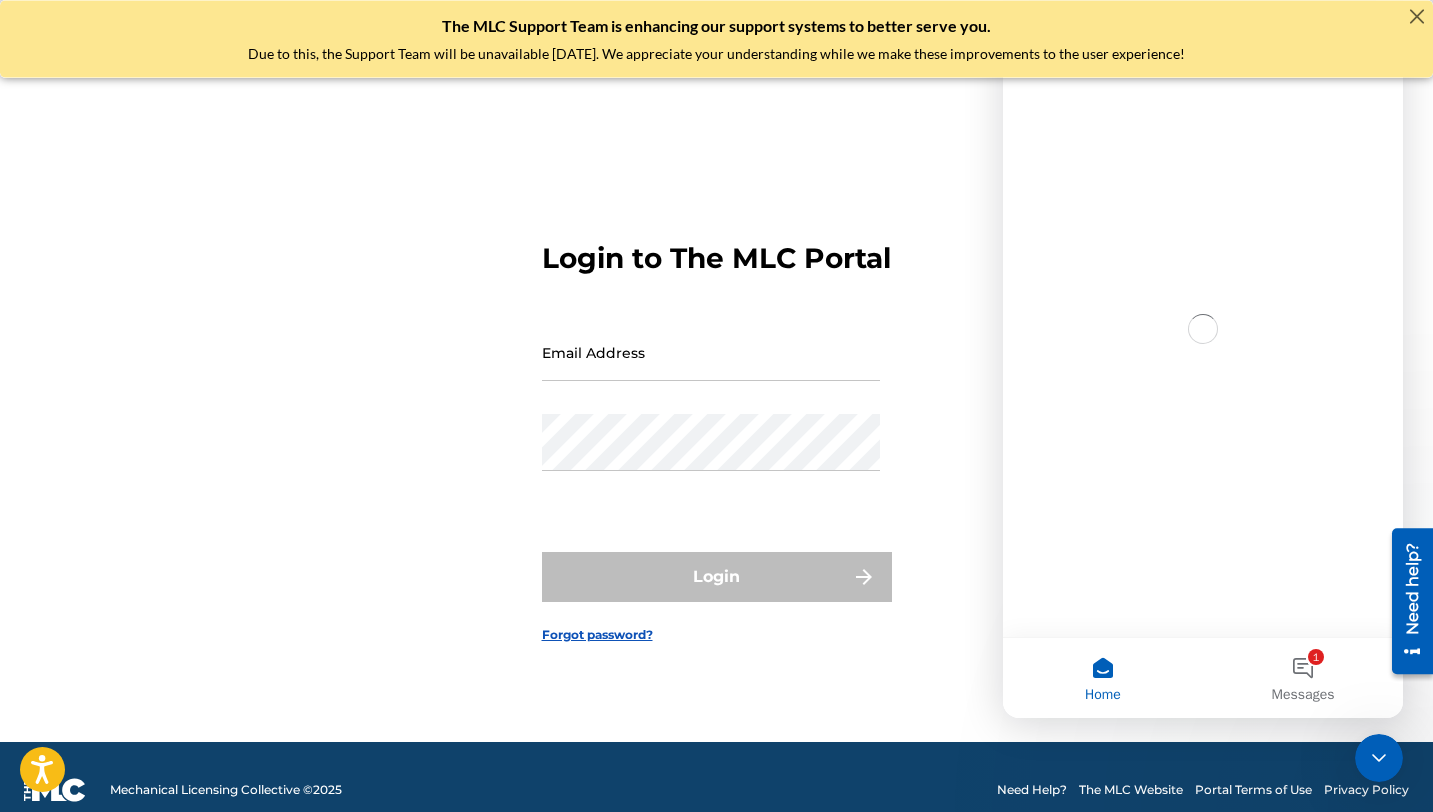 scroll, scrollTop: 0, scrollLeft: 0, axis: both 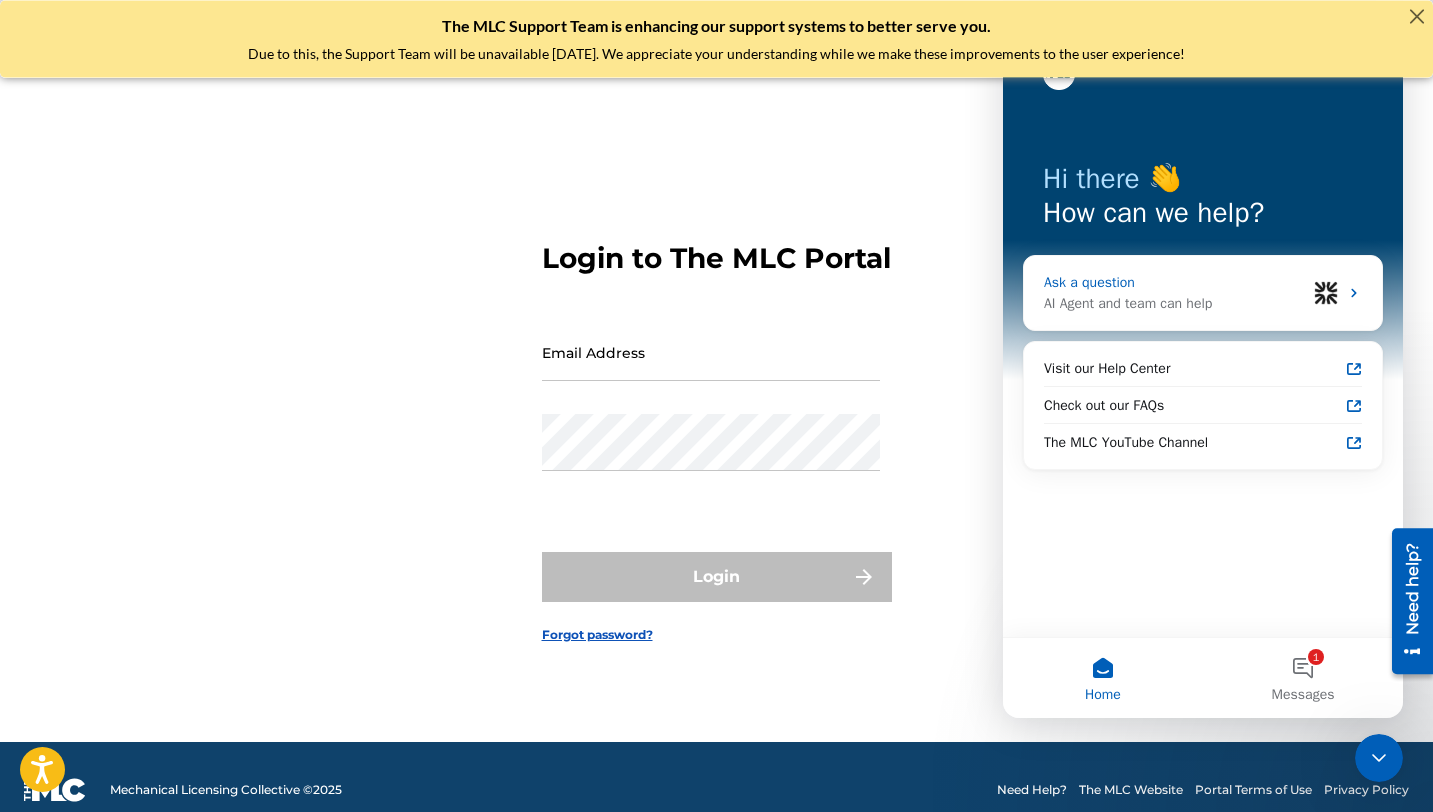 click on "Ask a question AI Agent and team can help" at bounding box center (1203, 293) 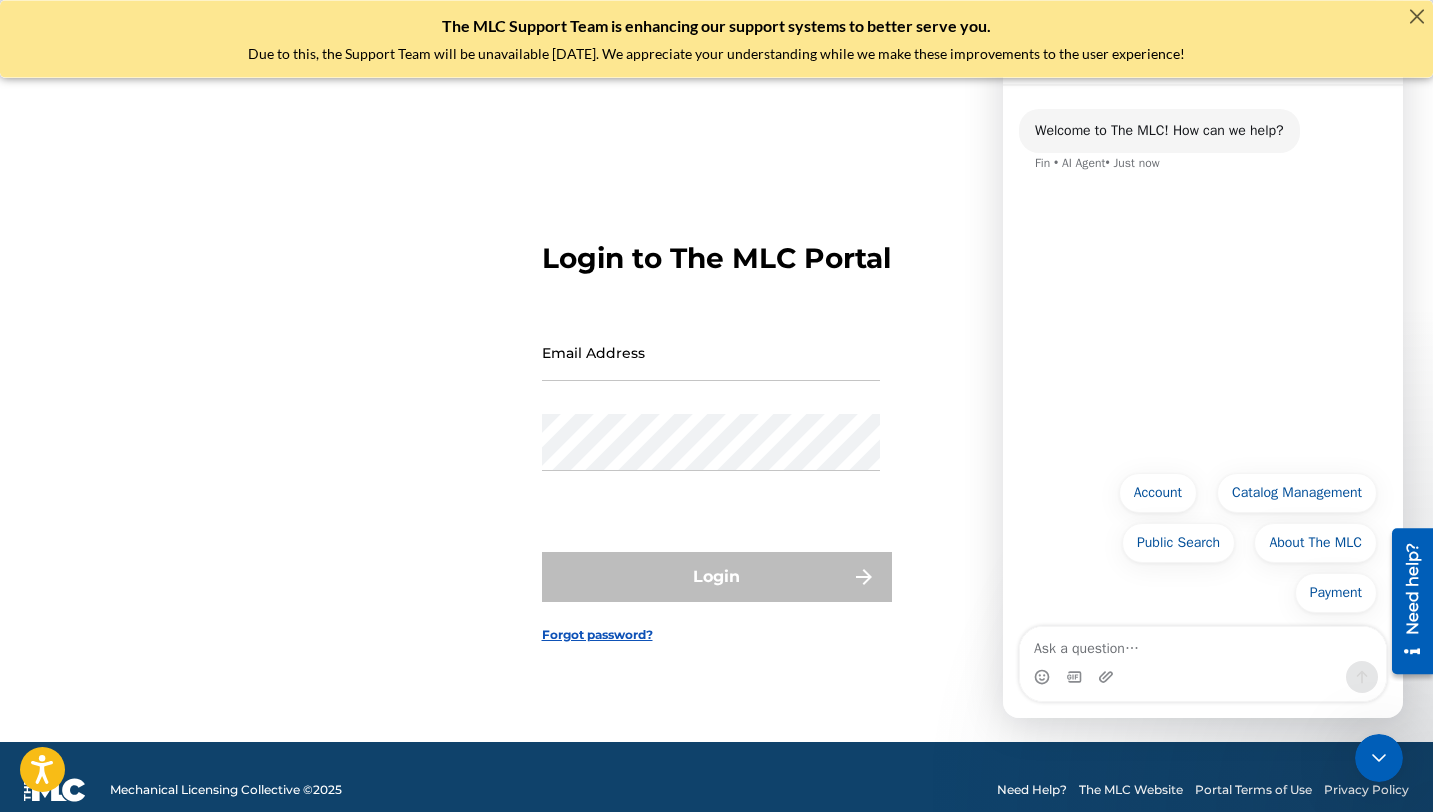 click on "The MLC Support Team is enhancing our support systems to better serve you.
Due to this, the Support Team will be unavailable [DATE]. We appreciate your understanding while we make these improvements to the user experience!" at bounding box center [716, 39] 